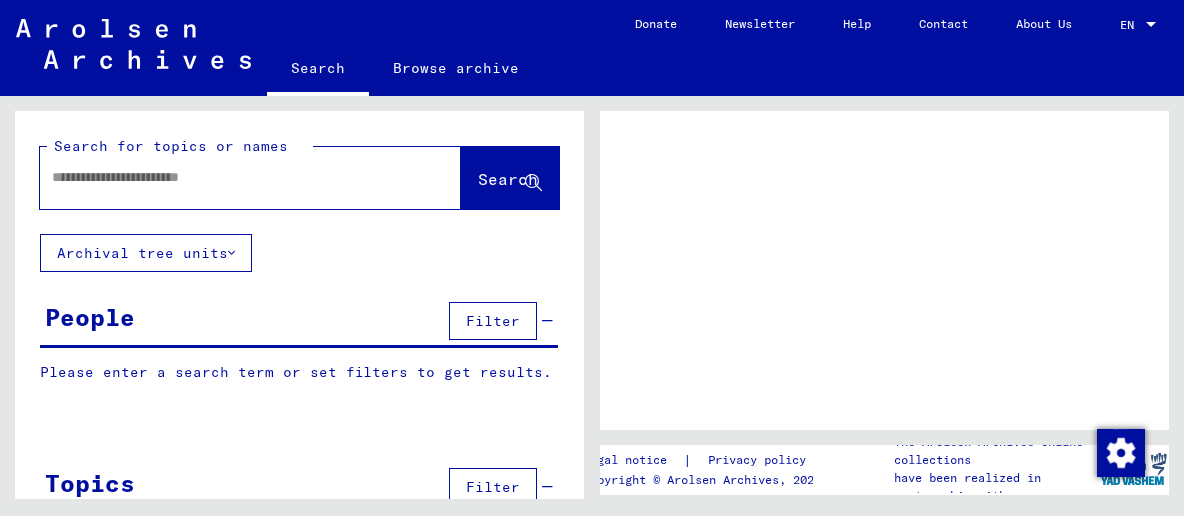 scroll, scrollTop: 0, scrollLeft: 0, axis: both 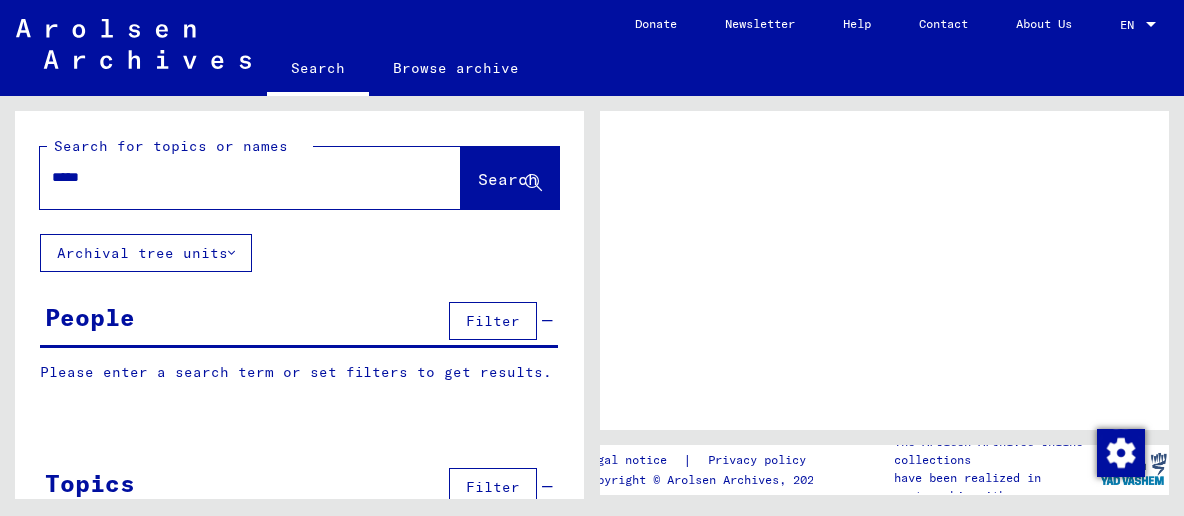 type on "******" 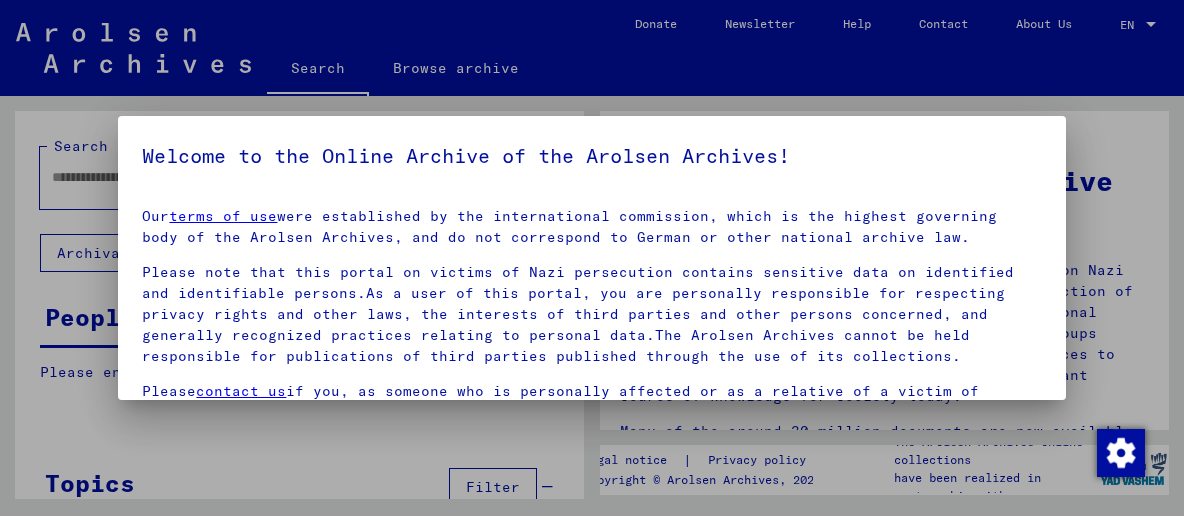 scroll, scrollTop: 186, scrollLeft: 0, axis: vertical 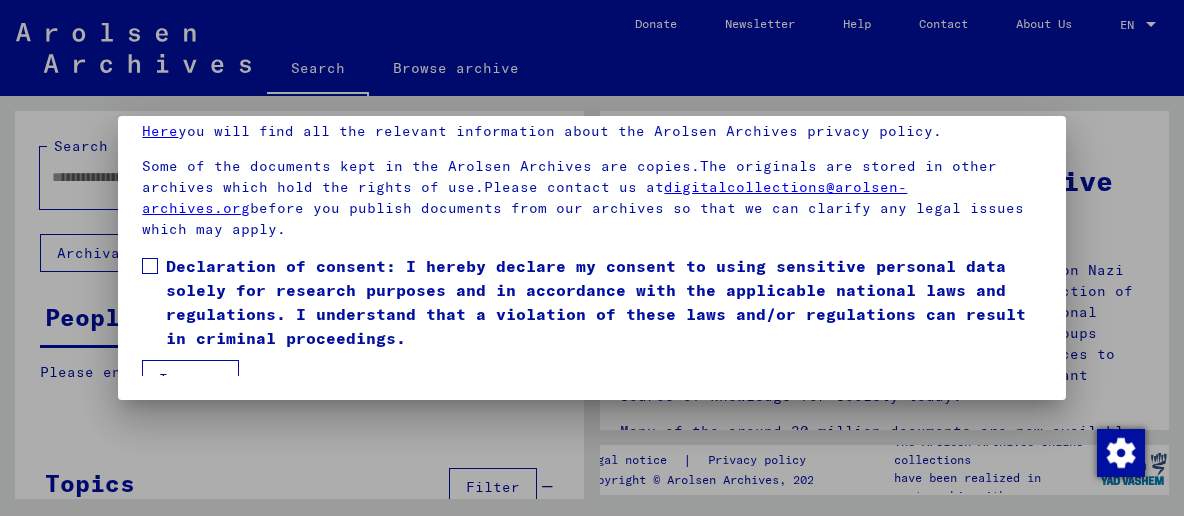 click on "I agree" at bounding box center (190, 379) 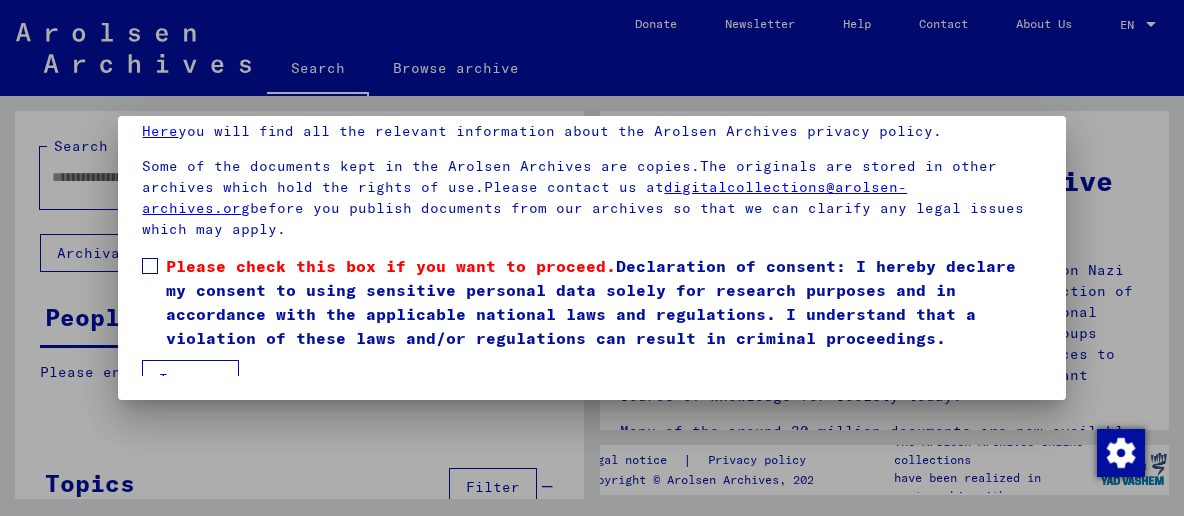 click on "Please check this box if you want to proceed.   Declaration of consent: I hereby declare my consent to using sensitive personal data solely for research purposes and in accordance with the applicable national laws and regulations. I understand that a violation of these laws and/or regulations can result in criminal proceedings." at bounding box center [591, 302] 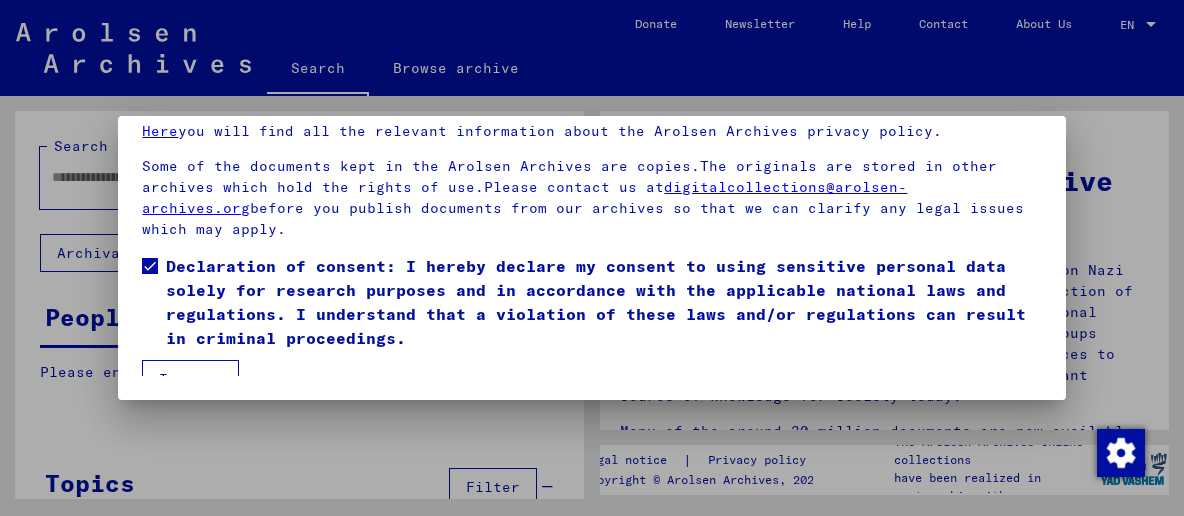click on "I agree" at bounding box center (190, 379) 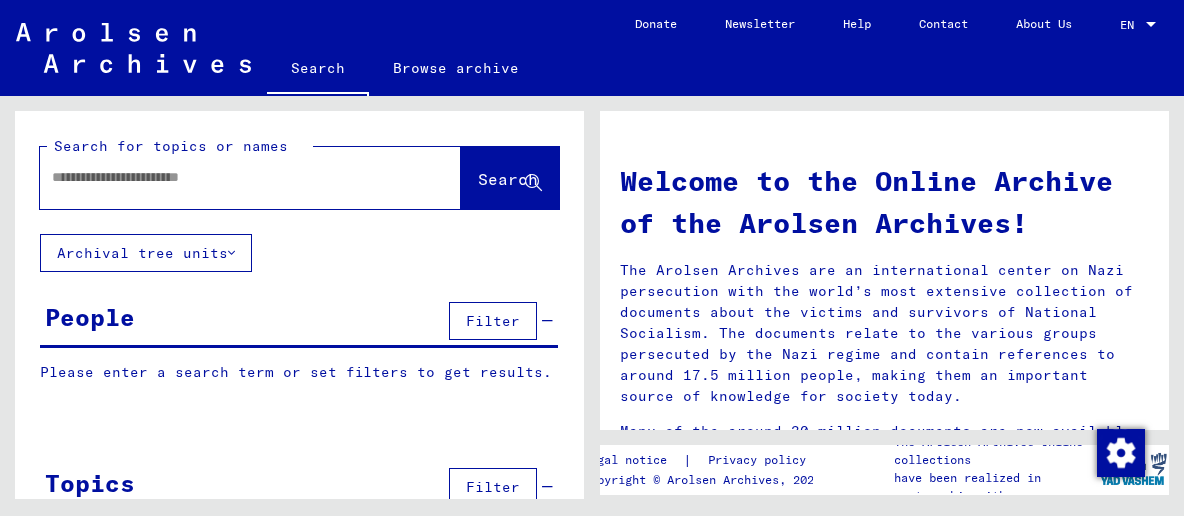 click at bounding box center [226, 177] 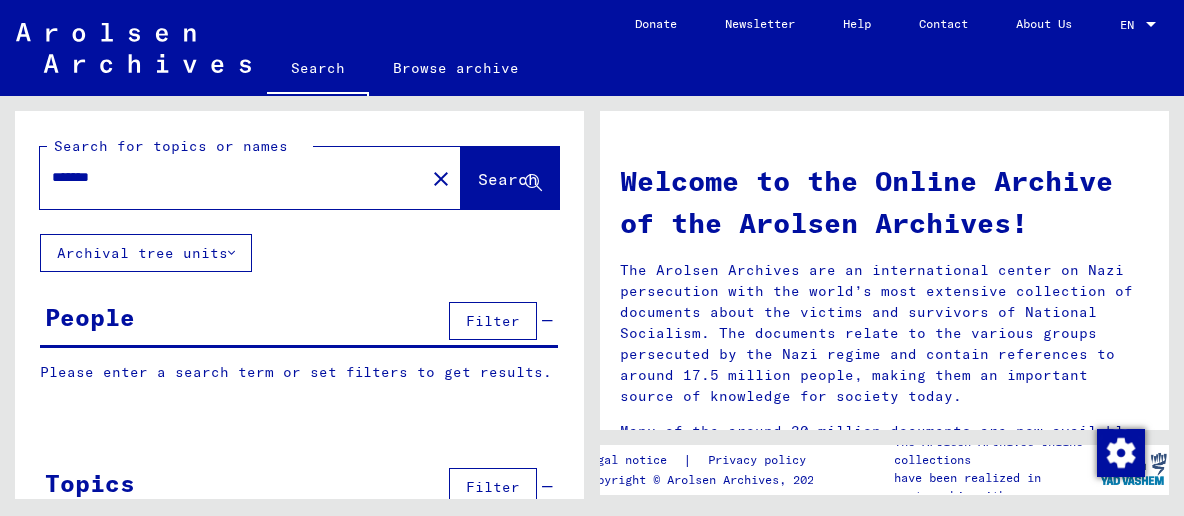 type on "*******" 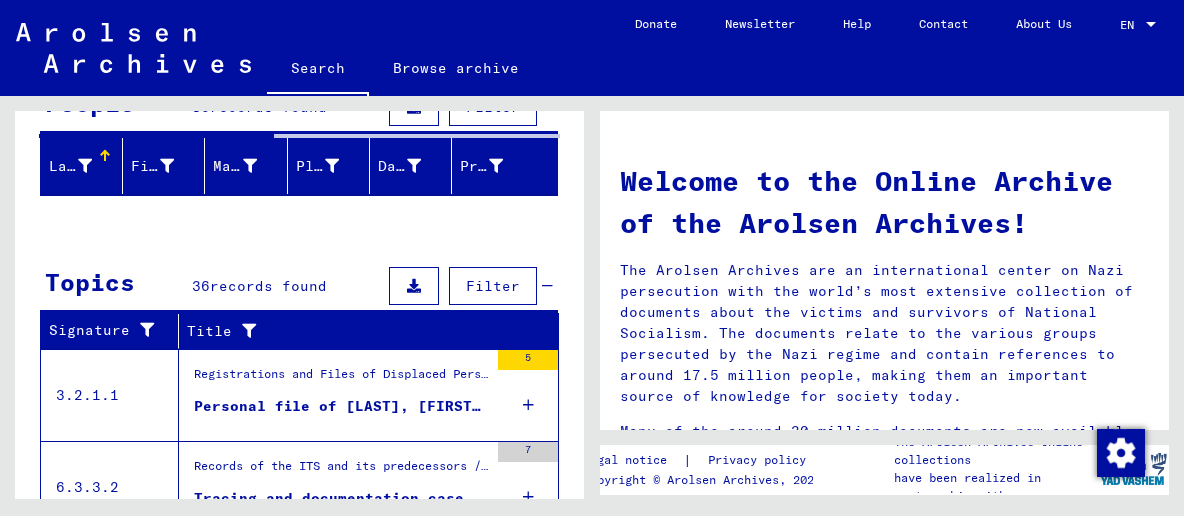 scroll, scrollTop: 215, scrollLeft: 0, axis: vertical 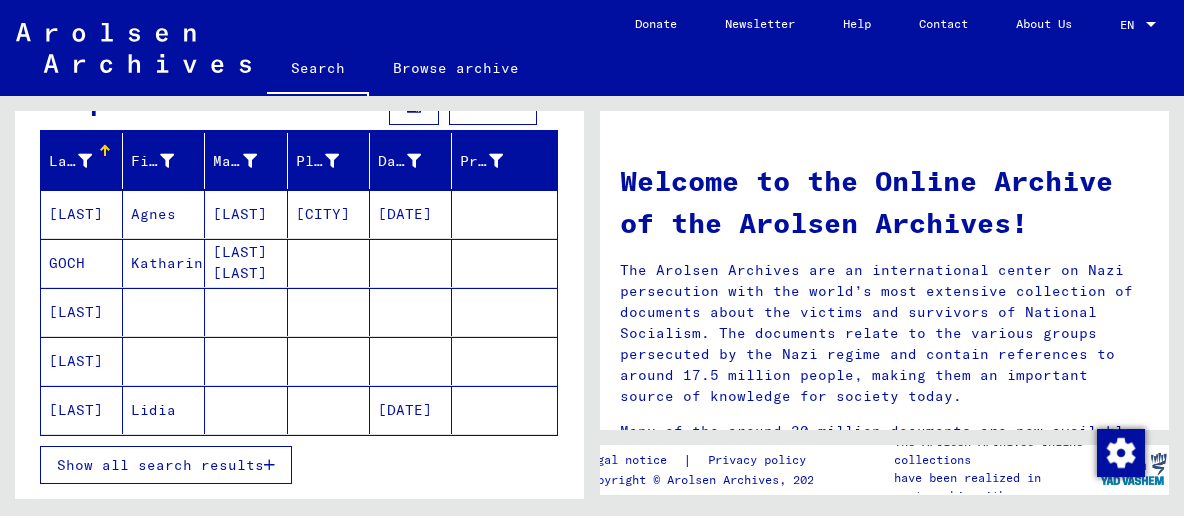 click on "Show all search results" at bounding box center (160, 465) 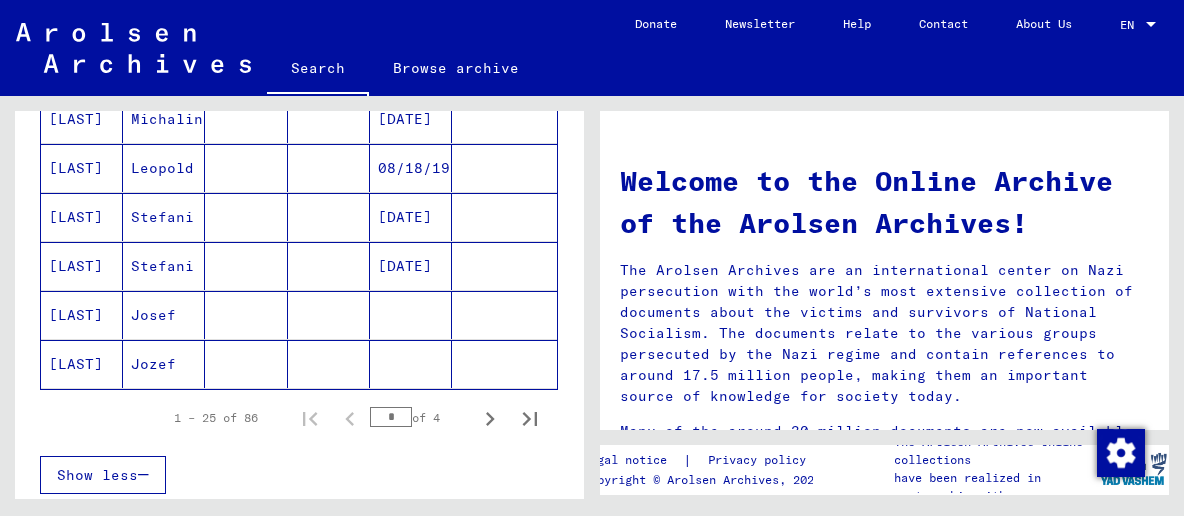 scroll, scrollTop: 1288, scrollLeft: 0, axis: vertical 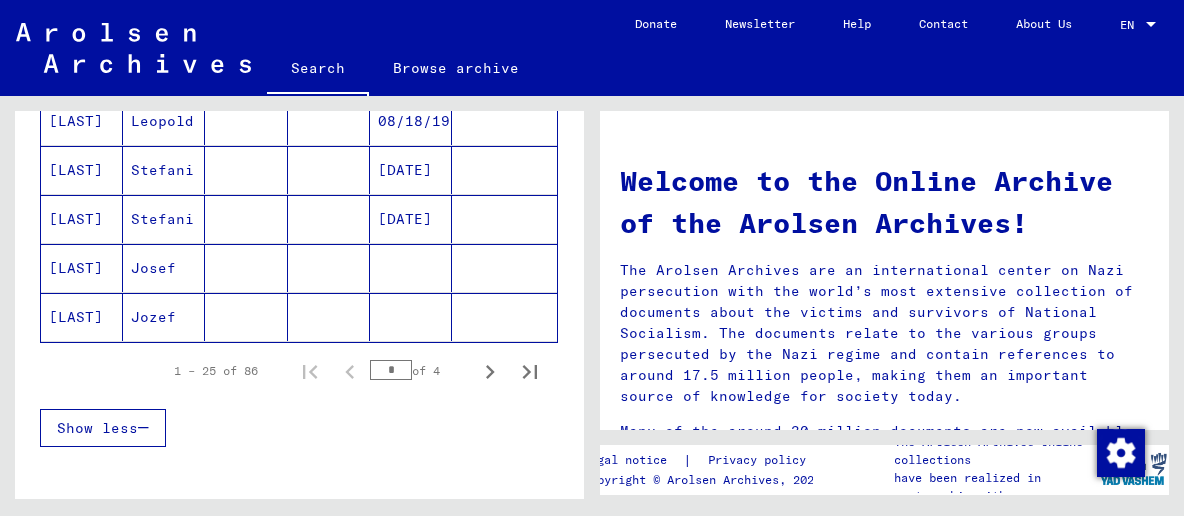 click at bounding box center [246, 317] 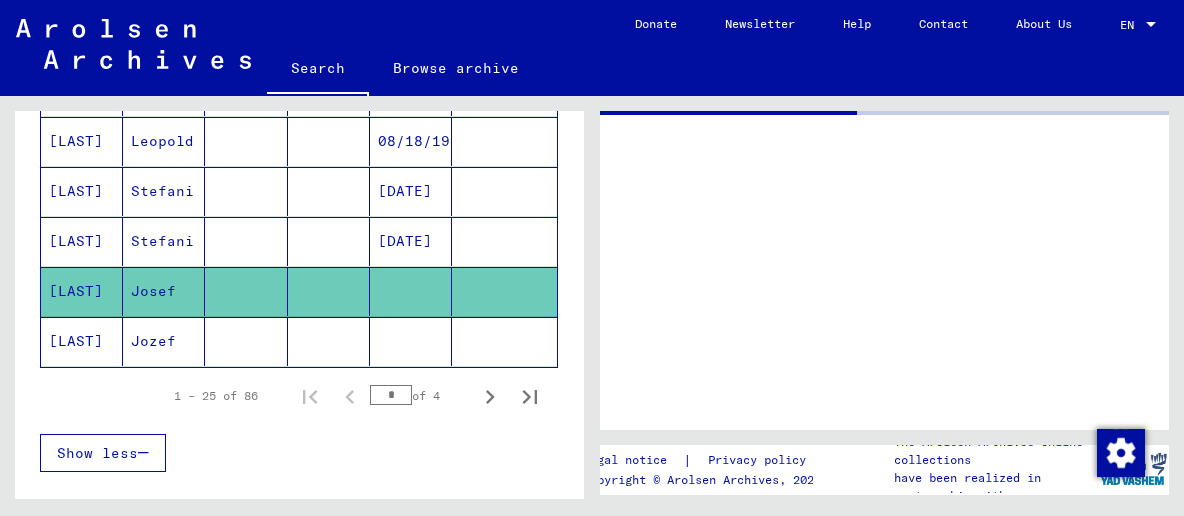 scroll, scrollTop: 1300, scrollLeft: 0, axis: vertical 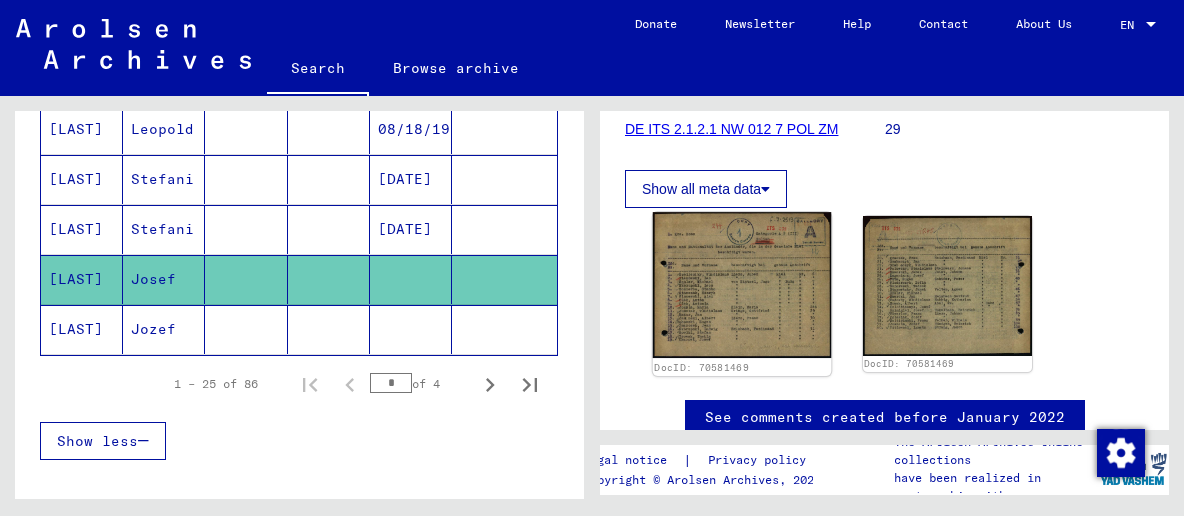 click 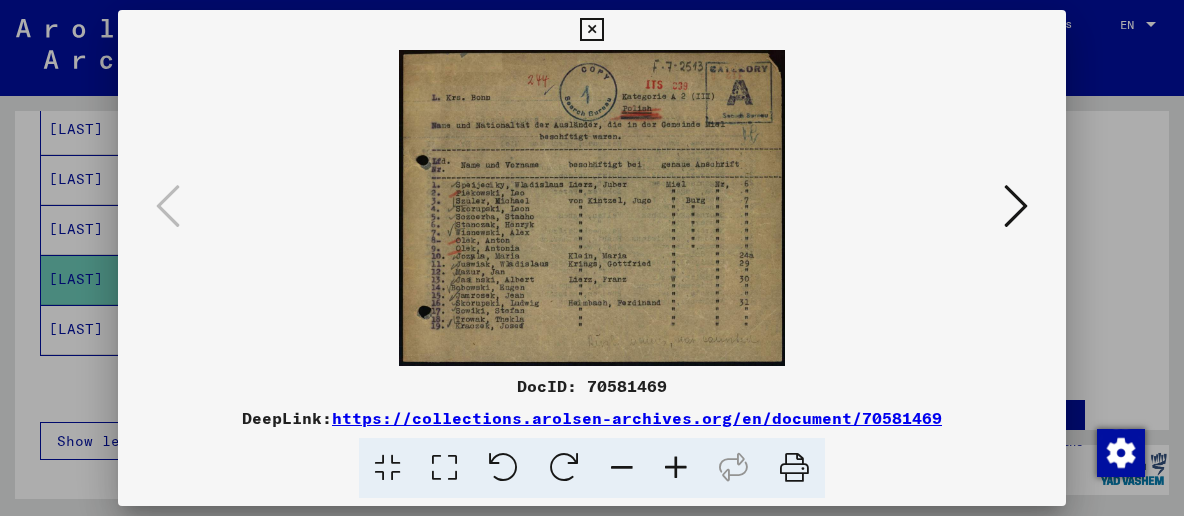 click at bounding box center [444, 468] 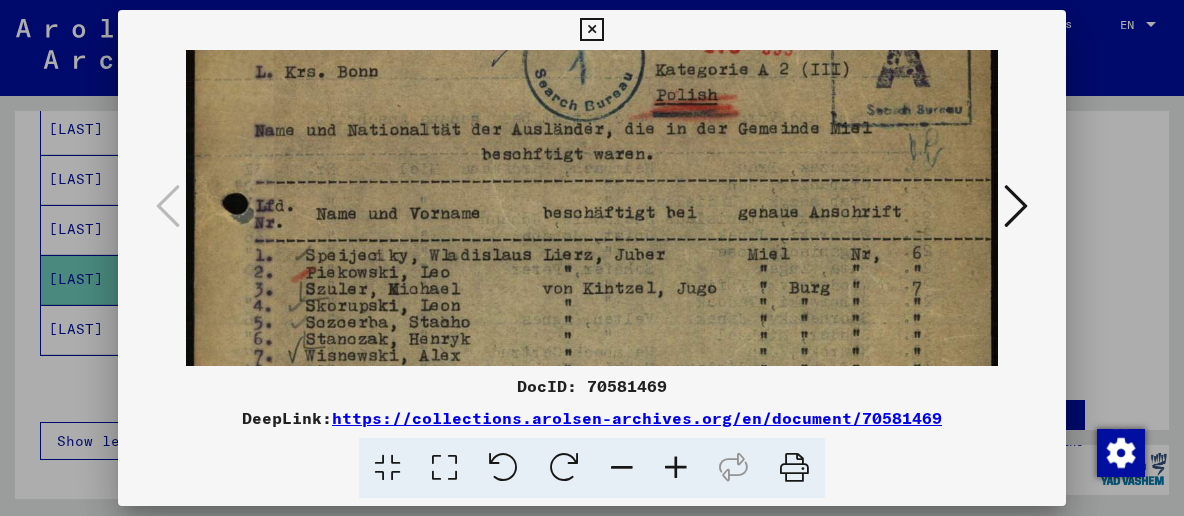 drag, startPoint x: 511, startPoint y: 250, endPoint x: 521, endPoint y: 100, distance: 150.33296 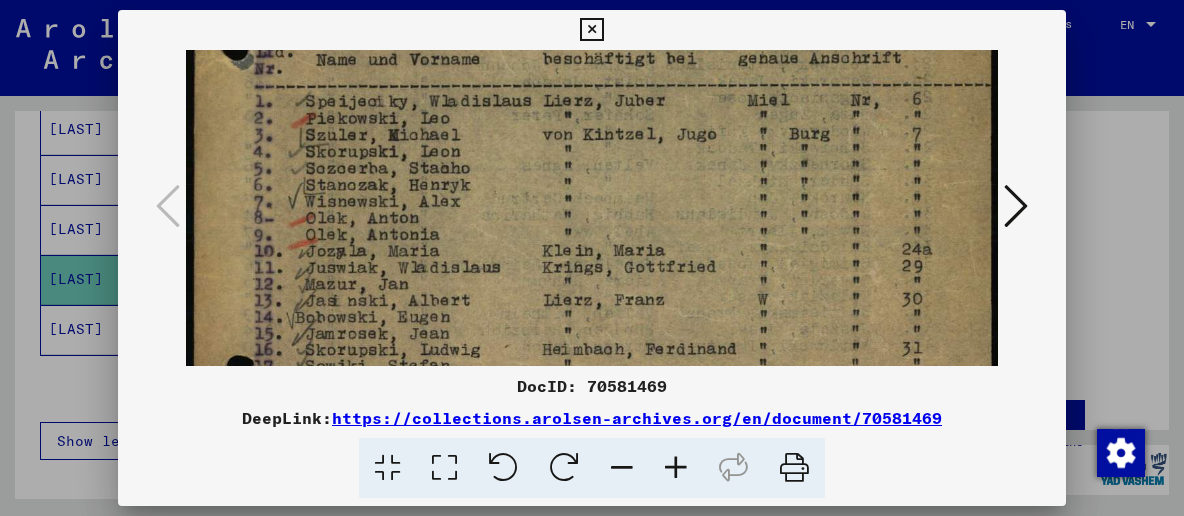 scroll, scrollTop: 241, scrollLeft: 0, axis: vertical 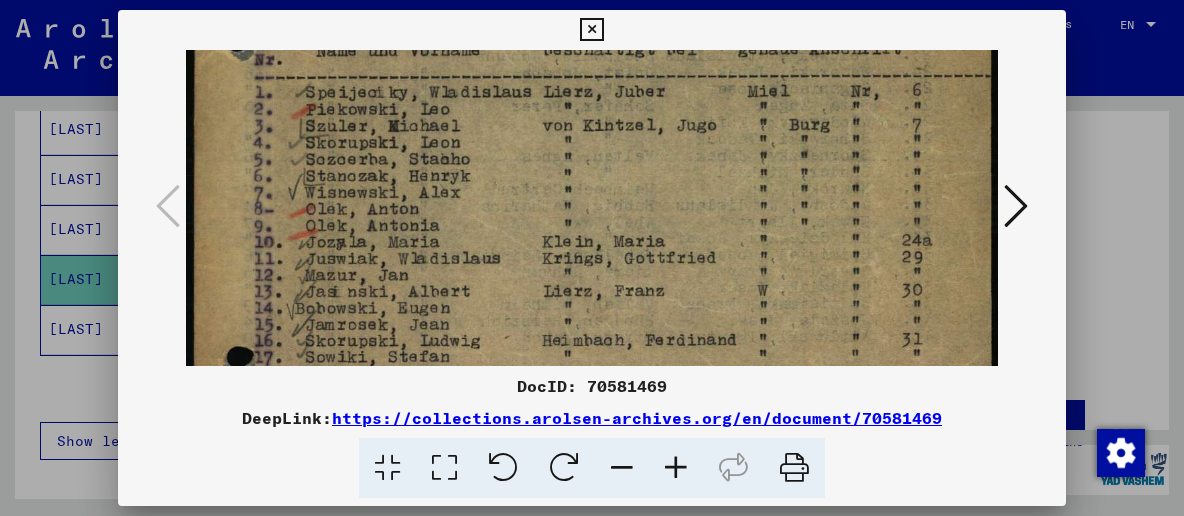 drag, startPoint x: 567, startPoint y: 261, endPoint x: 548, endPoint y: 170, distance: 92.96236 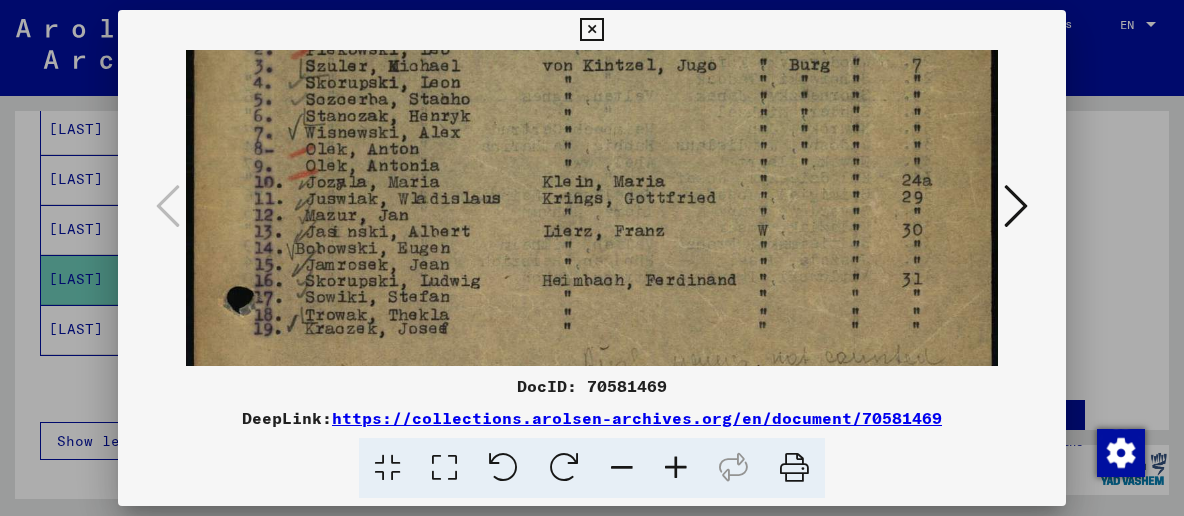 scroll, scrollTop: 308, scrollLeft: 0, axis: vertical 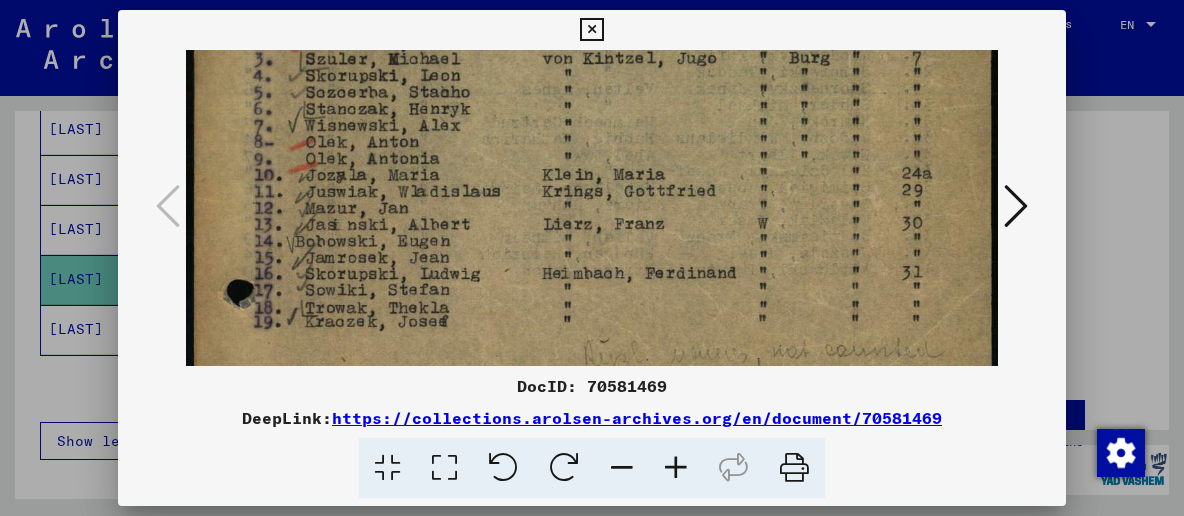 drag, startPoint x: 559, startPoint y: 253, endPoint x: 553, endPoint y: 186, distance: 67.26812 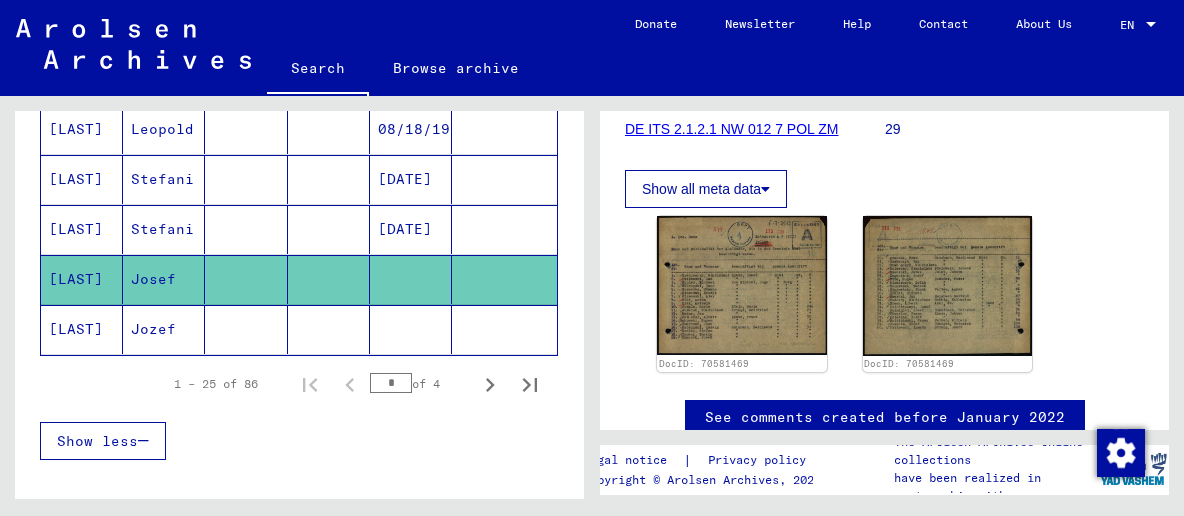 click 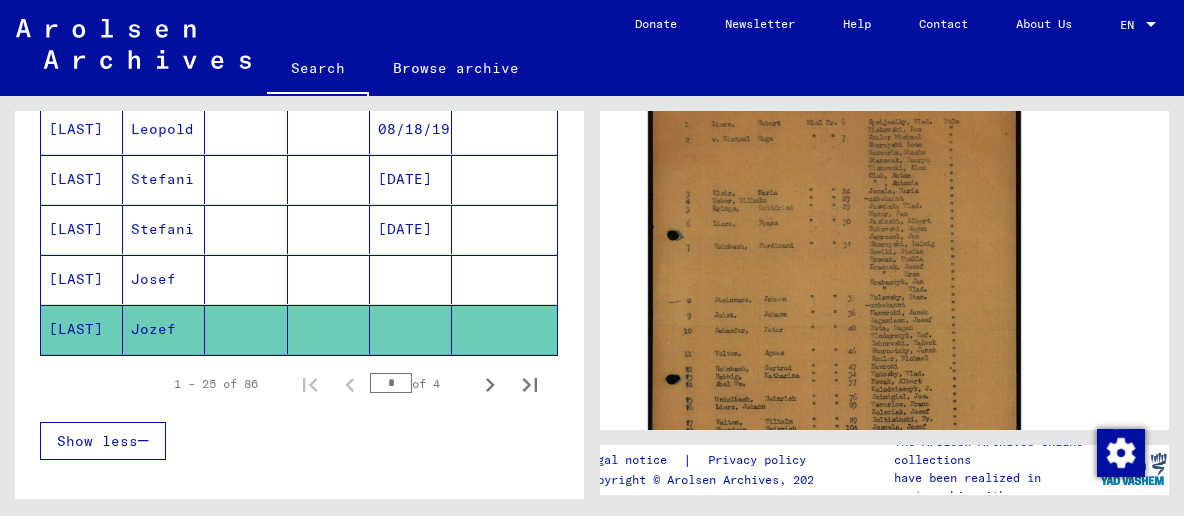 scroll, scrollTop: 537, scrollLeft: 0, axis: vertical 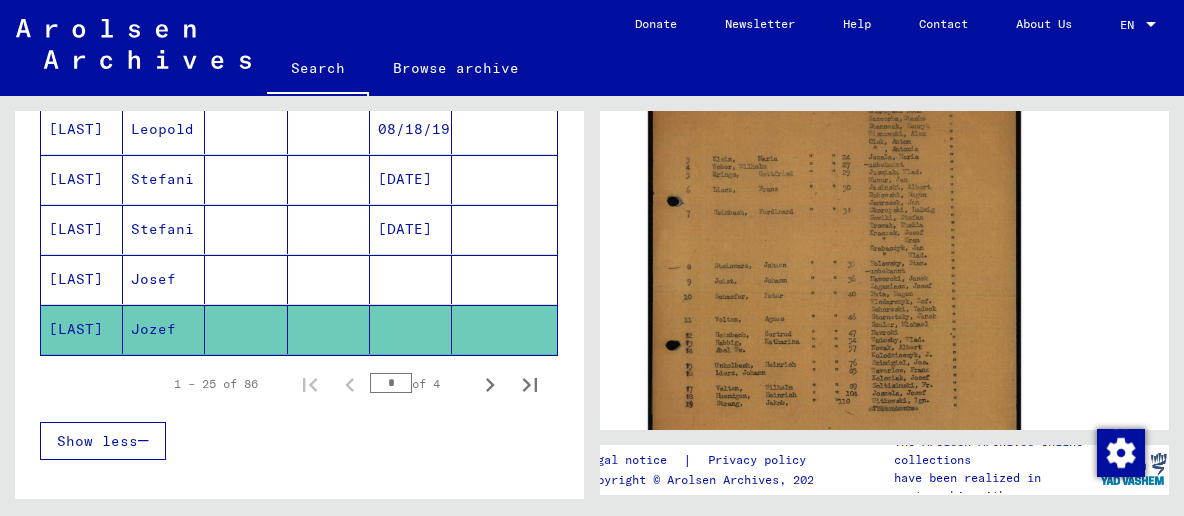 click 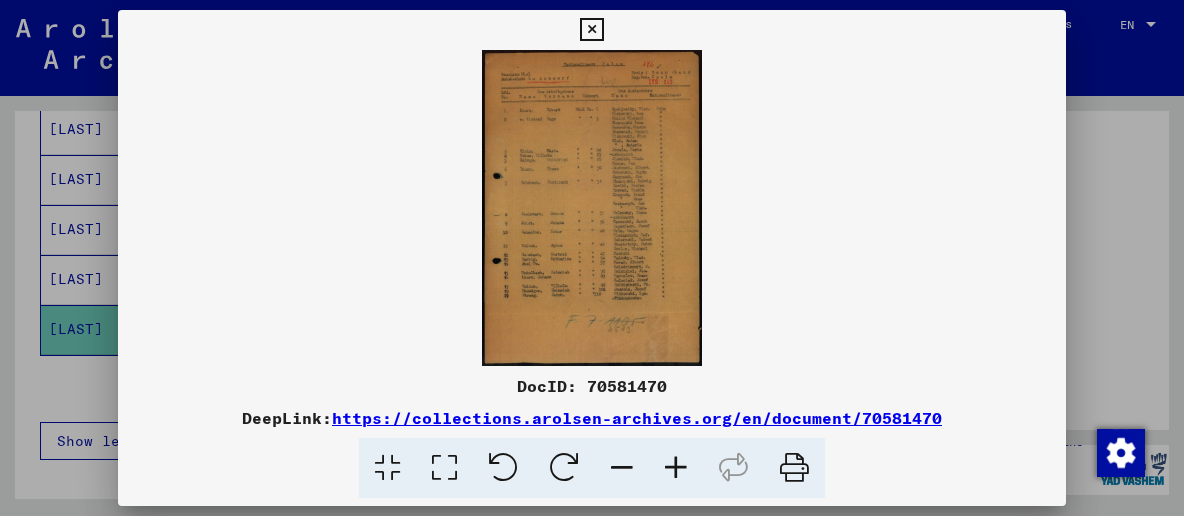 click at bounding box center [444, 468] 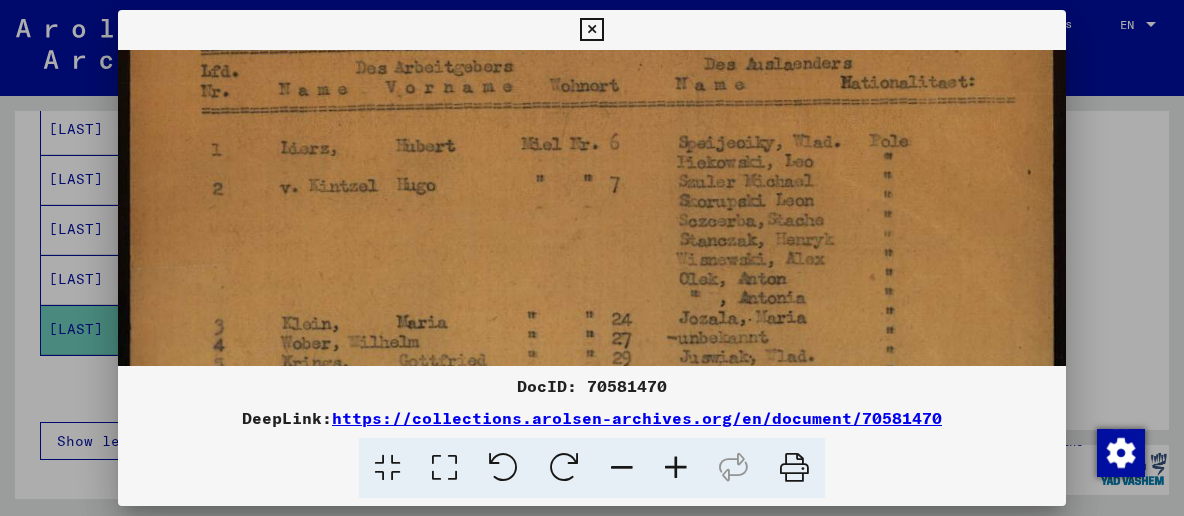 drag, startPoint x: 591, startPoint y: 337, endPoint x: 600, endPoint y: 171, distance: 166.24379 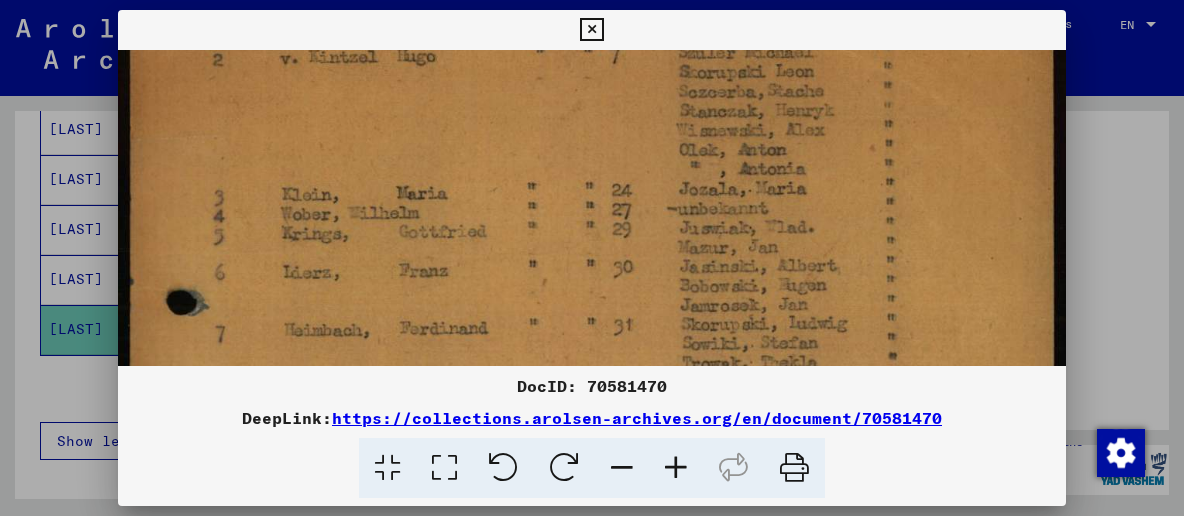 drag, startPoint x: 617, startPoint y: 290, endPoint x: 623, endPoint y: 171, distance: 119.15116 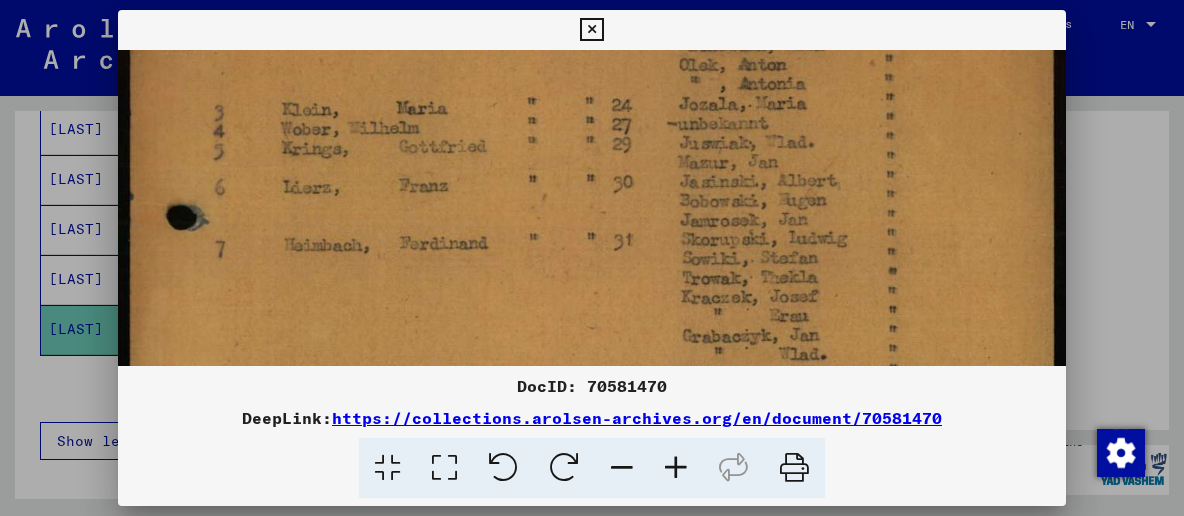 drag, startPoint x: 628, startPoint y: 264, endPoint x: 628, endPoint y: 179, distance: 85 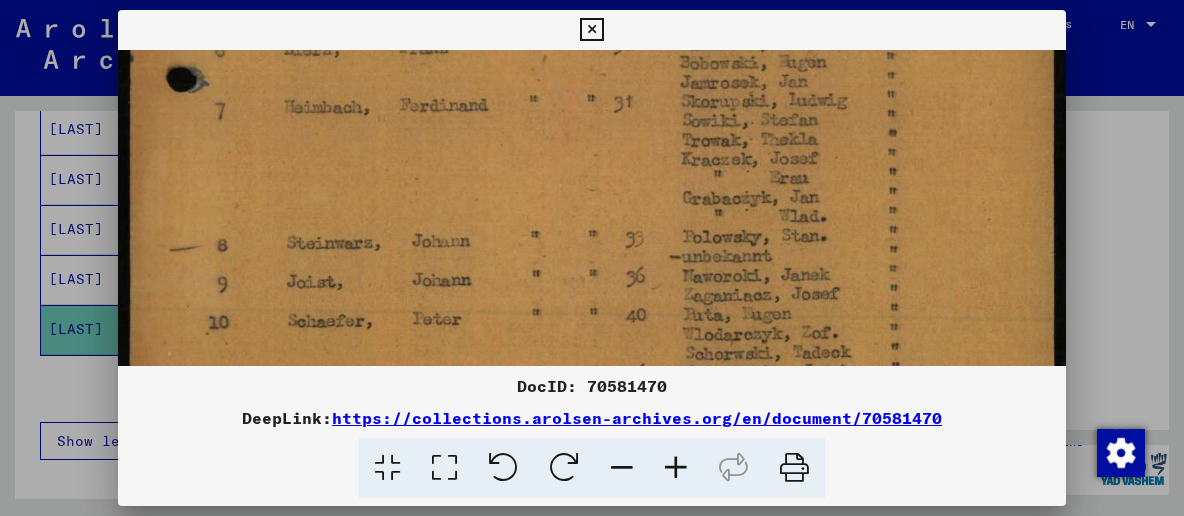 drag, startPoint x: 643, startPoint y: 276, endPoint x: 638, endPoint y: 138, distance: 138.09055 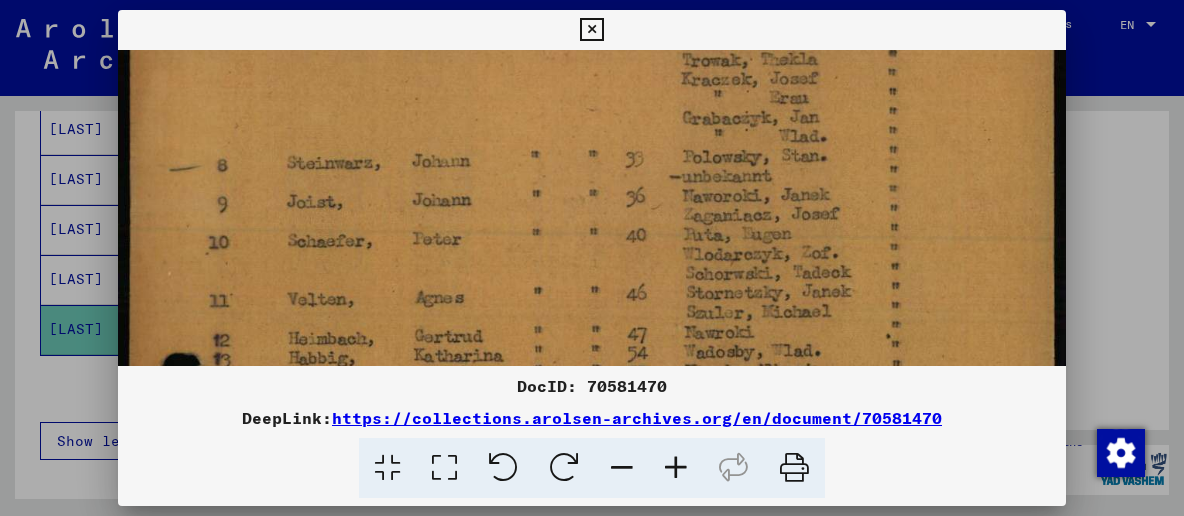 drag, startPoint x: 635, startPoint y: 232, endPoint x: 632, endPoint y: 152, distance: 80.05623 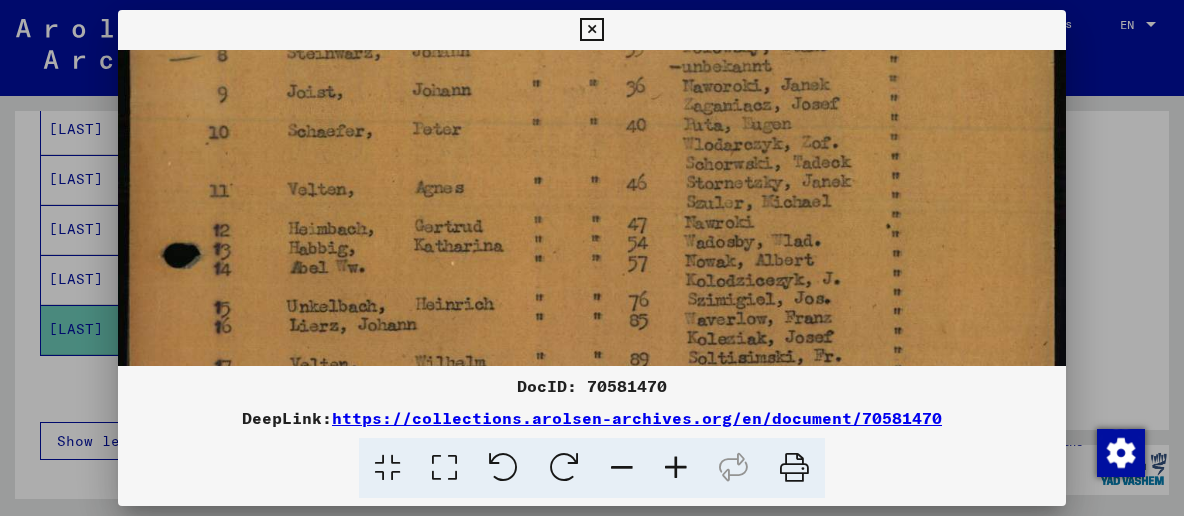 drag, startPoint x: 648, startPoint y: 234, endPoint x: 632, endPoint y: 124, distance: 111.15755 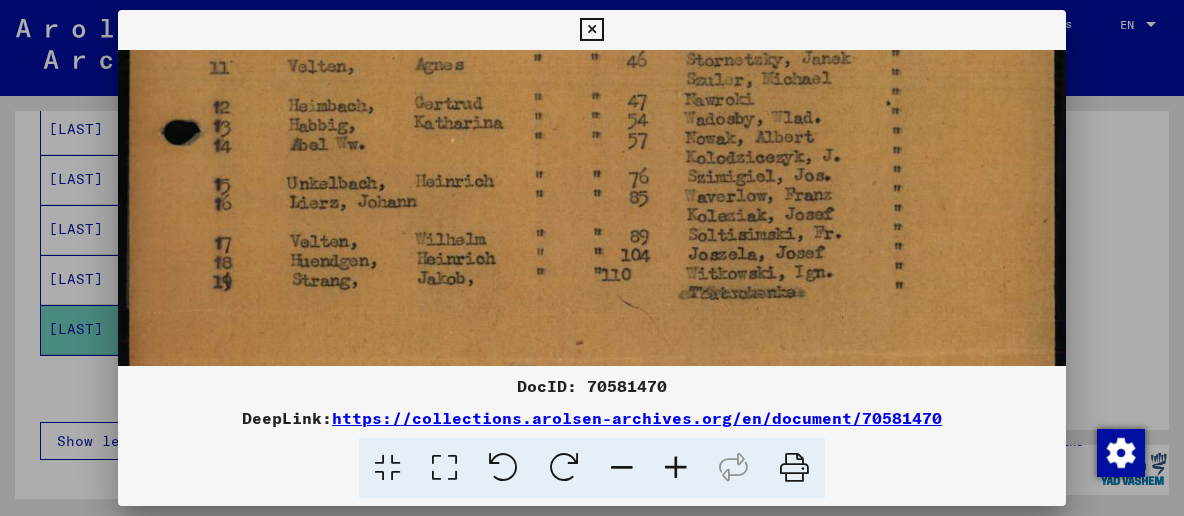 drag, startPoint x: 641, startPoint y: 245, endPoint x: 628, endPoint y: 123, distance: 122.69067 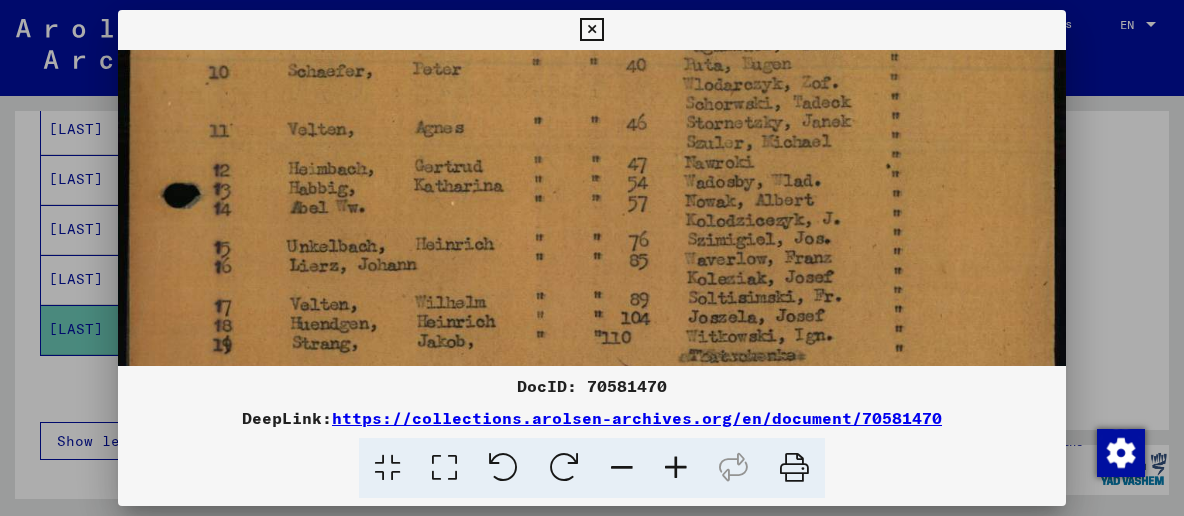 drag, startPoint x: 643, startPoint y: 228, endPoint x: 647, endPoint y: 299, distance: 71.11259 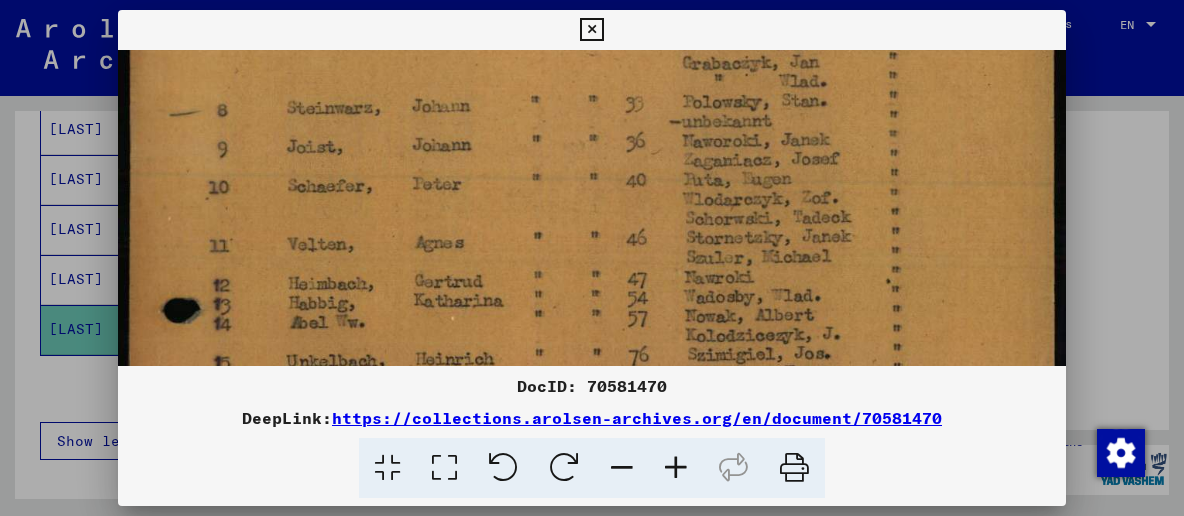 drag, startPoint x: 648, startPoint y: 152, endPoint x: 648, endPoint y: 265, distance: 113 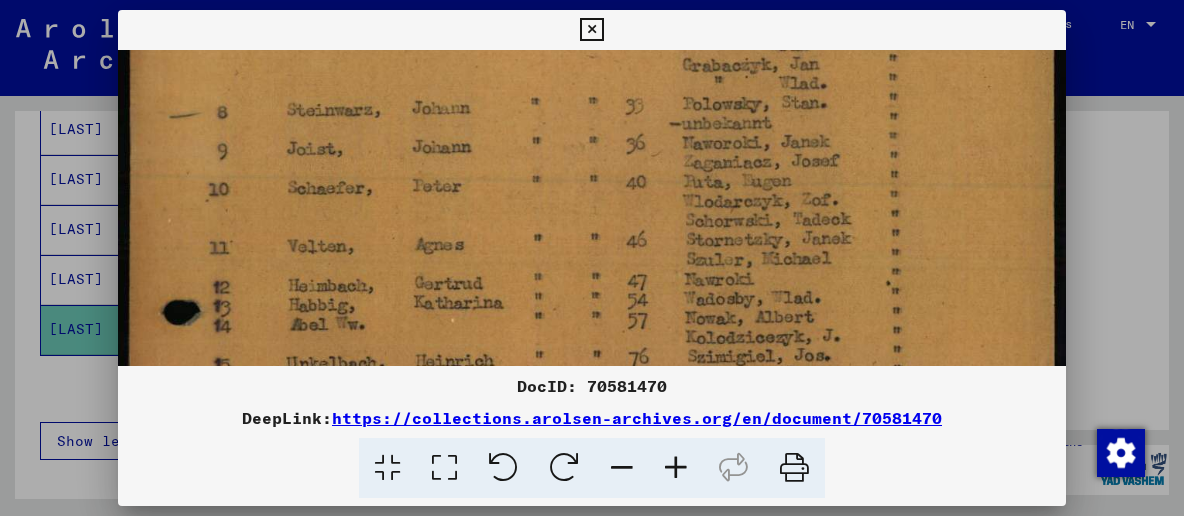 click at bounding box center (591, 84) 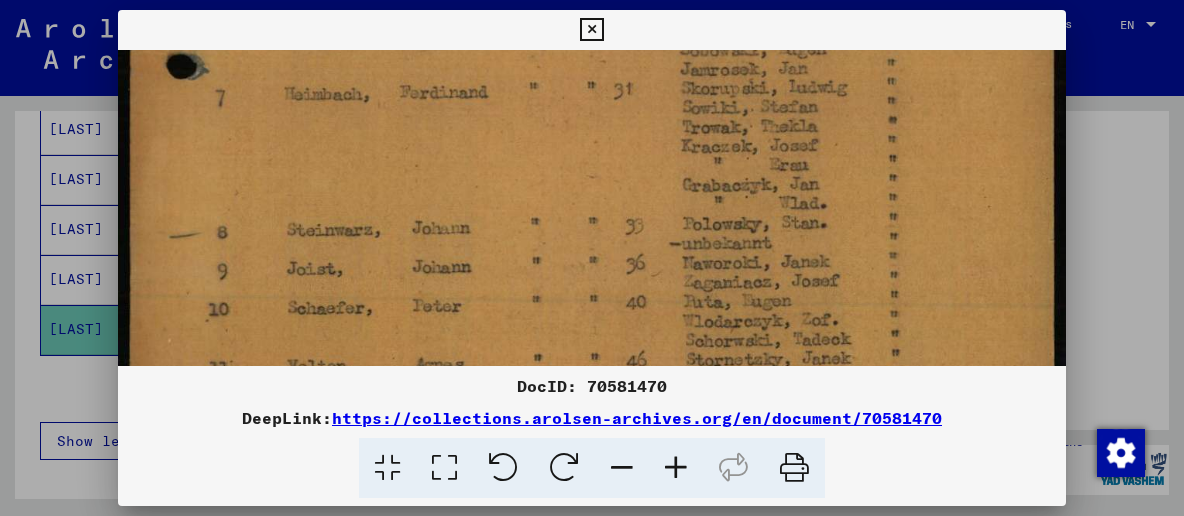 scroll, scrollTop: 520, scrollLeft: 0, axis: vertical 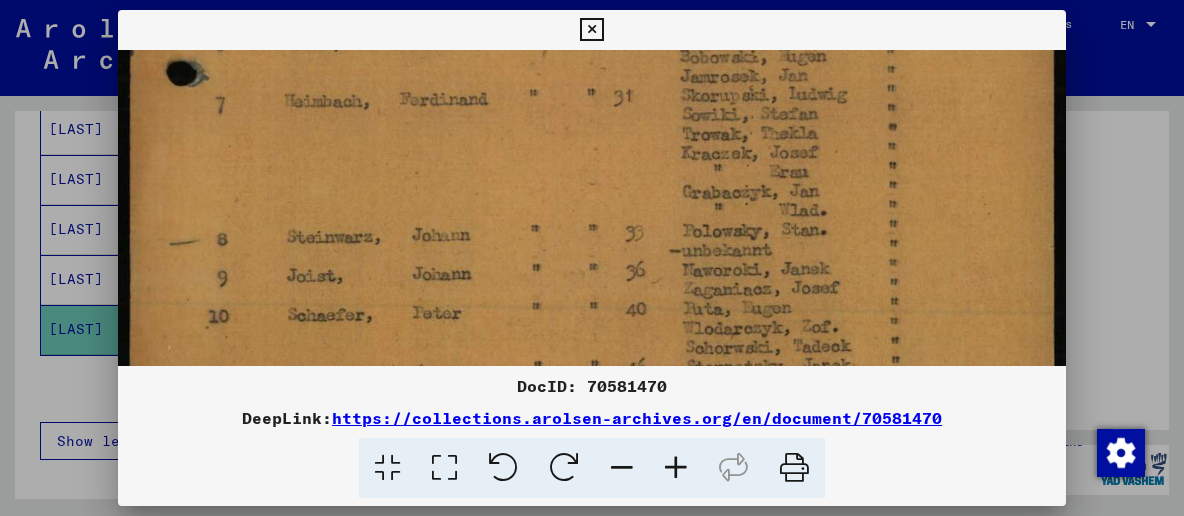 drag, startPoint x: 649, startPoint y: 143, endPoint x: 652, endPoint y: 267, distance: 124.036285 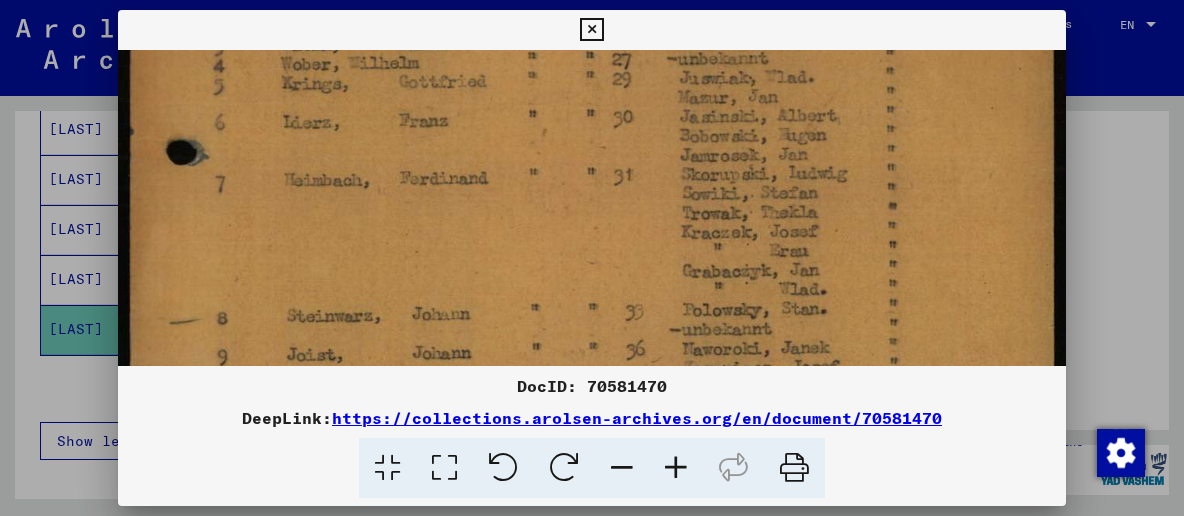drag, startPoint x: 679, startPoint y: 169, endPoint x: 685, endPoint y: 249, distance: 80.224686 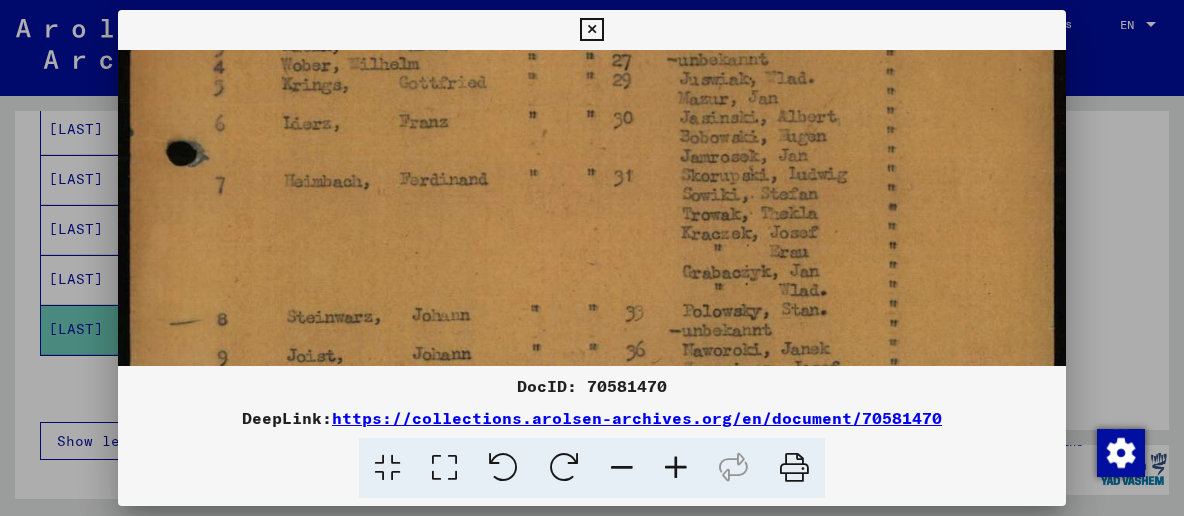 click at bounding box center (591, 30) 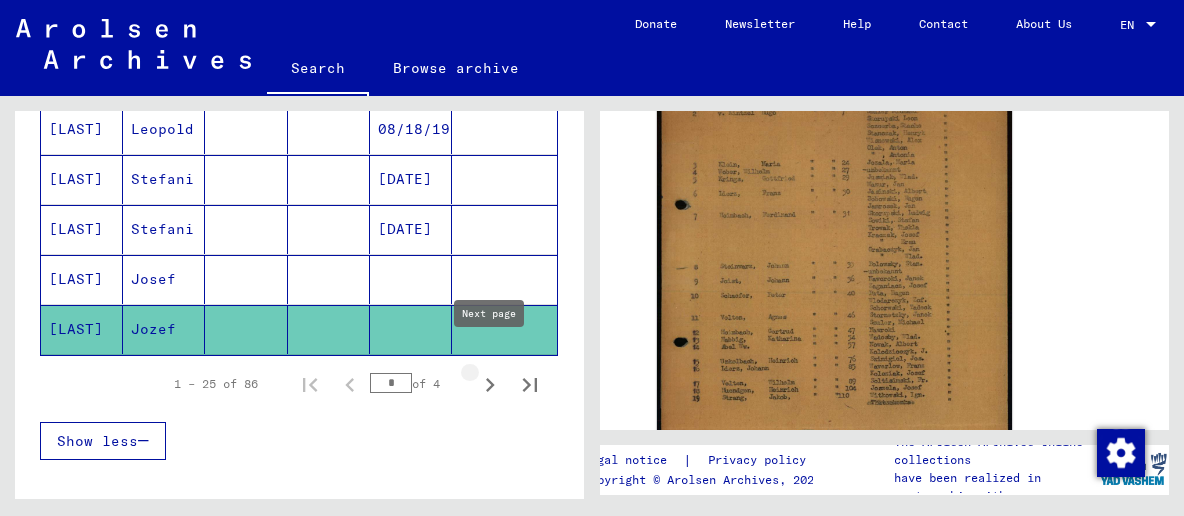 click 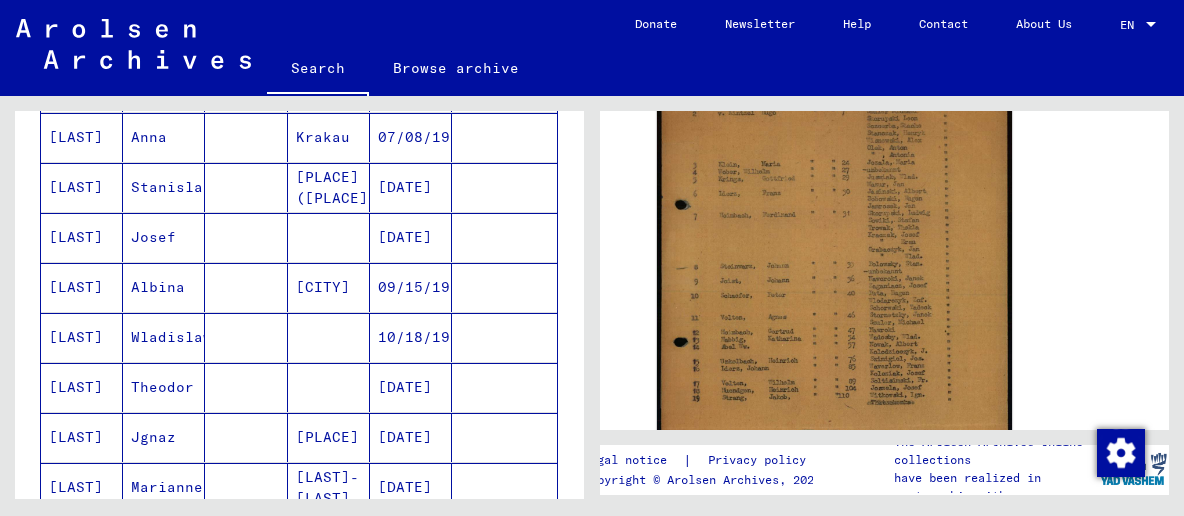 scroll, scrollTop: 442, scrollLeft: 0, axis: vertical 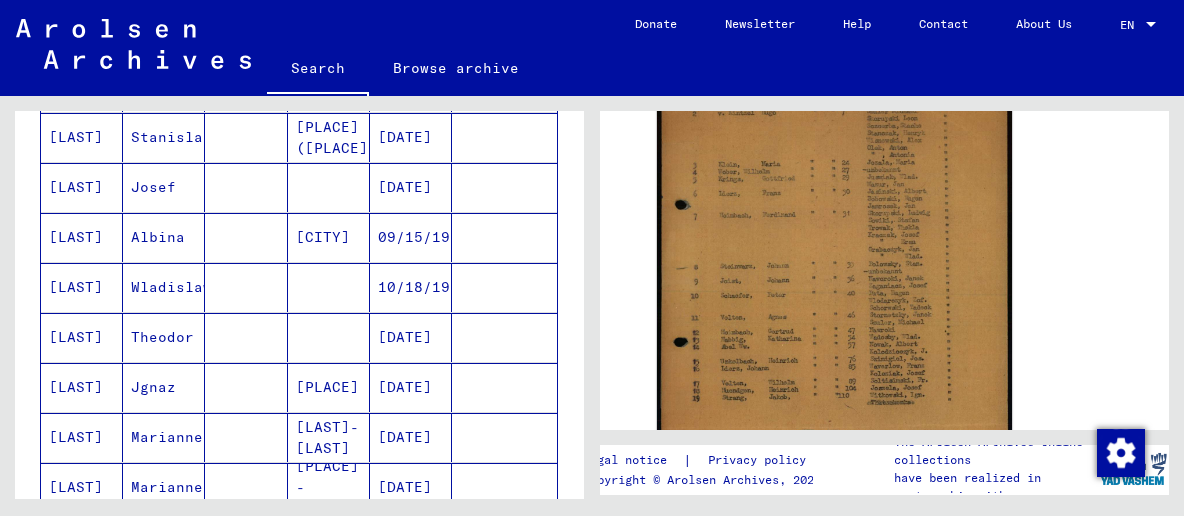 click at bounding box center (329, 237) 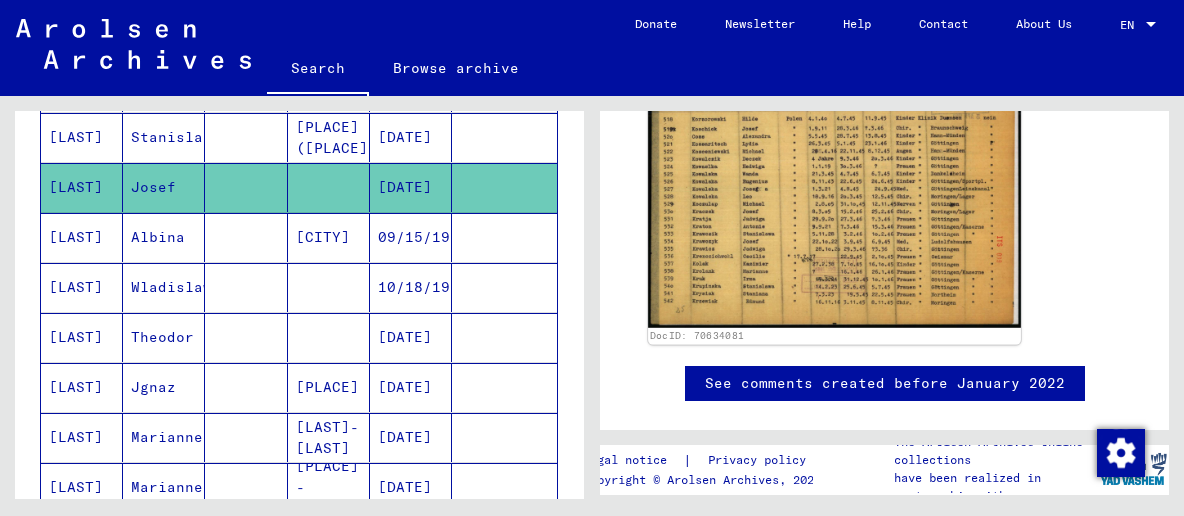 scroll, scrollTop: 537, scrollLeft: 0, axis: vertical 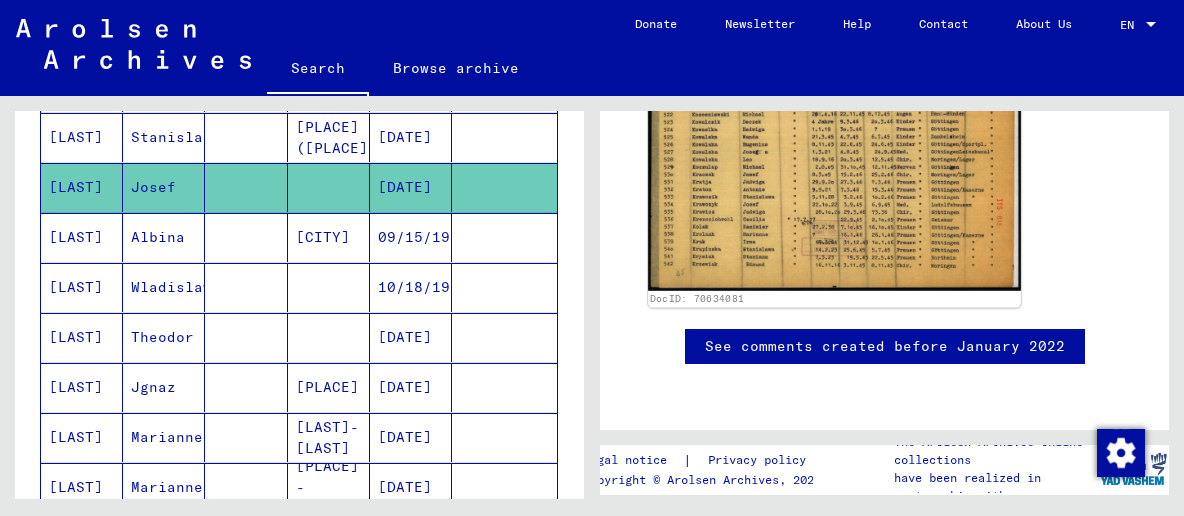 click 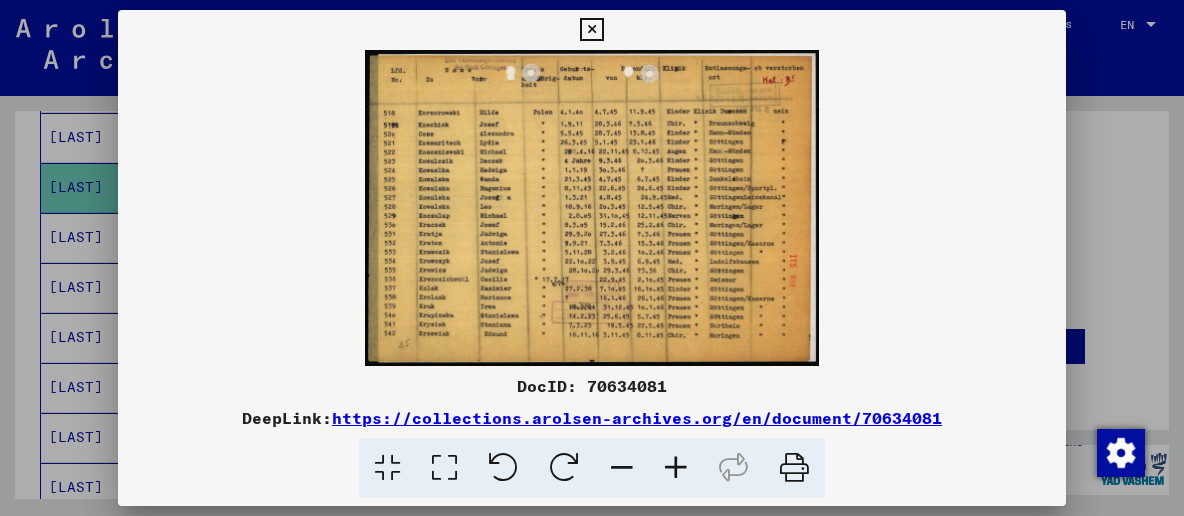 click at bounding box center (444, 468) 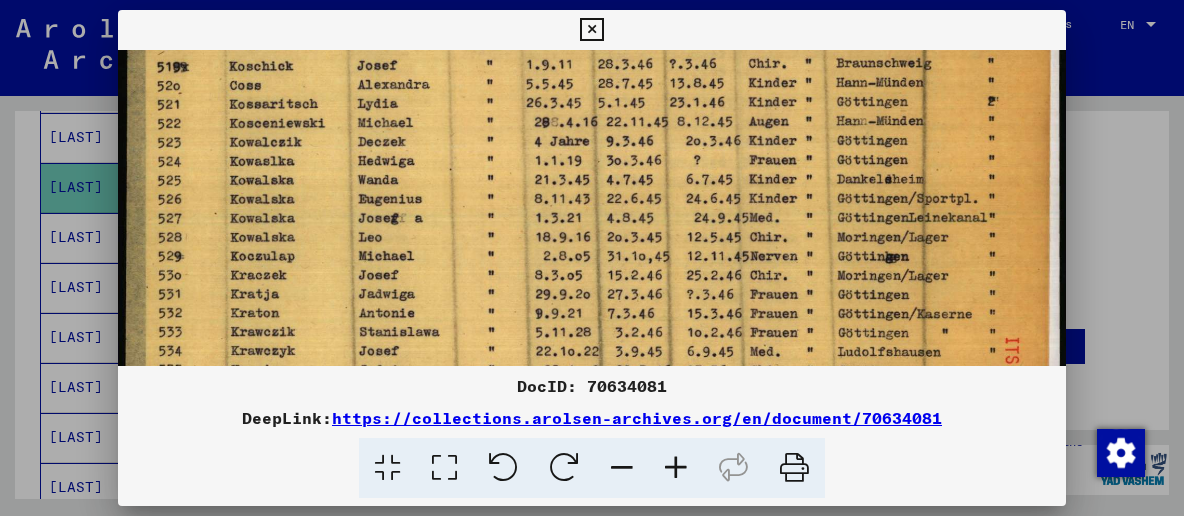 drag, startPoint x: 521, startPoint y: 224, endPoint x: 509, endPoint y: 84, distance: 140.51335 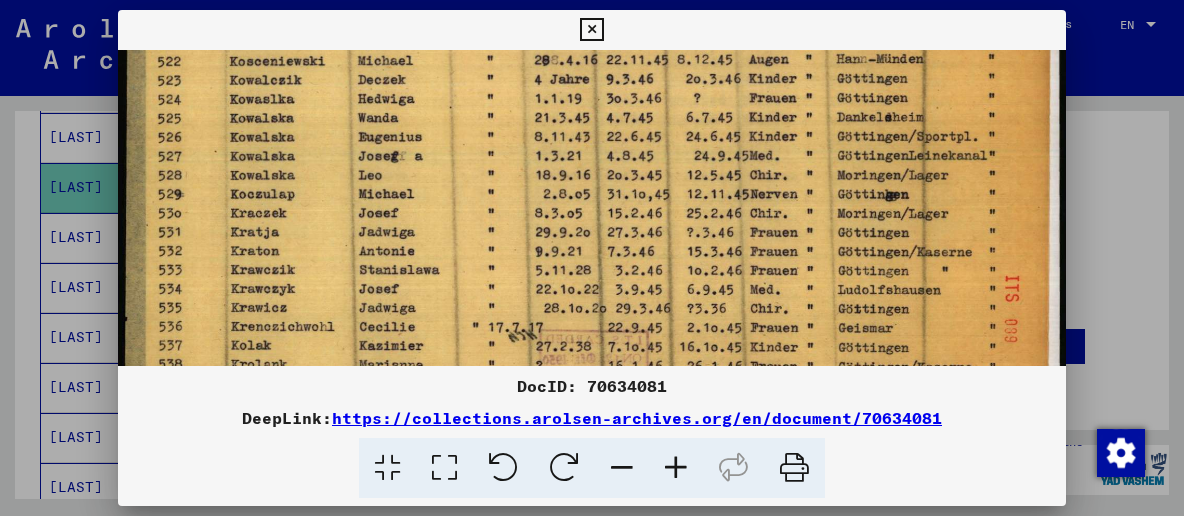 scroll, scrollTop: 201, scrollLeft: 0, axis: vertical 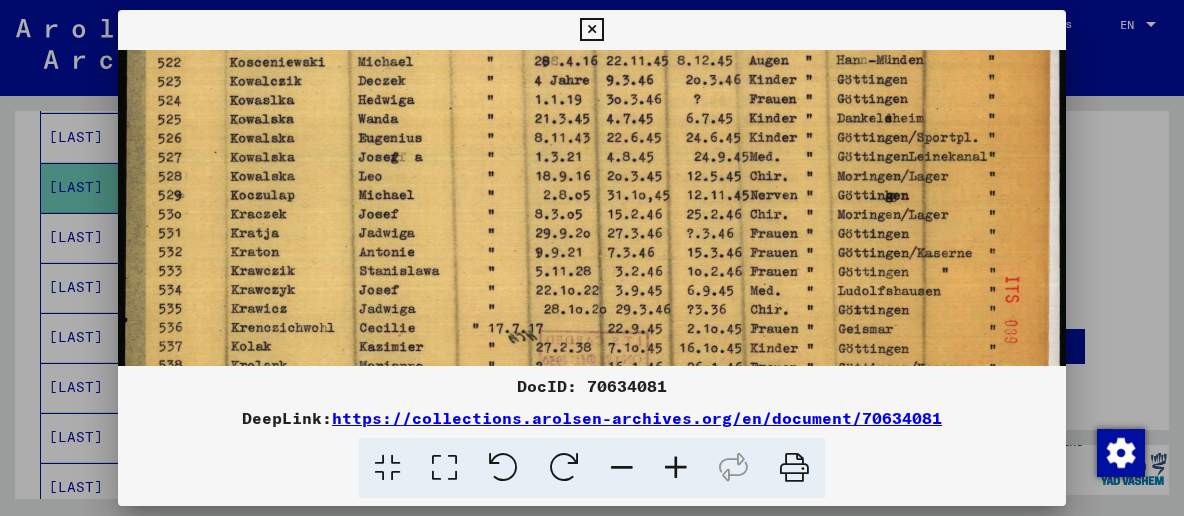 drag, startPoint x: 505, startPoint y: 258, endPoint x: 505, endPoint y: 197, distance: 61 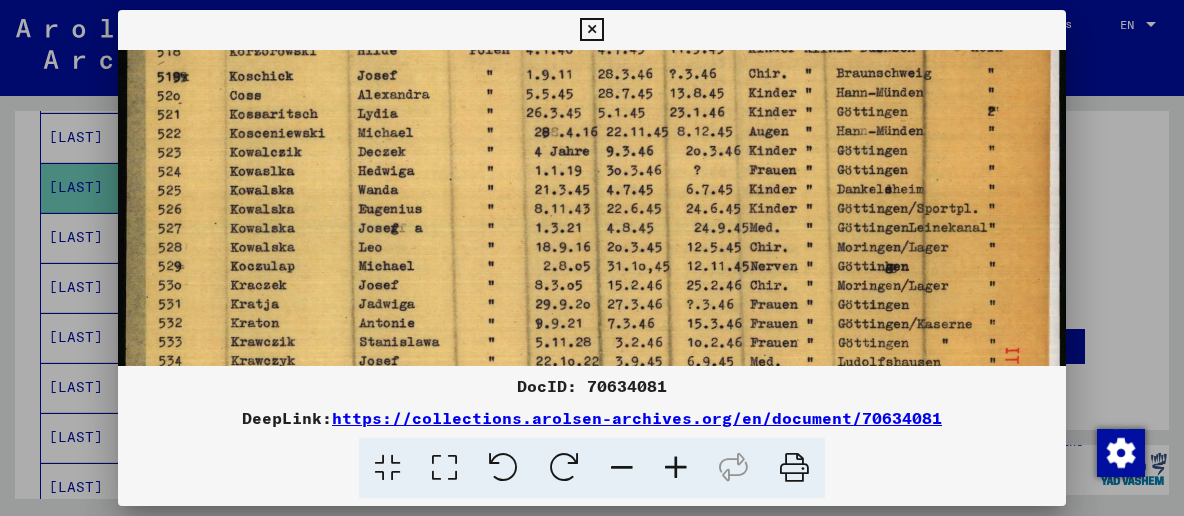 drag, startPoint x: 501, startPoint y: 228, endPoint x: 498, endPoint y: 300, distance: 72.06247 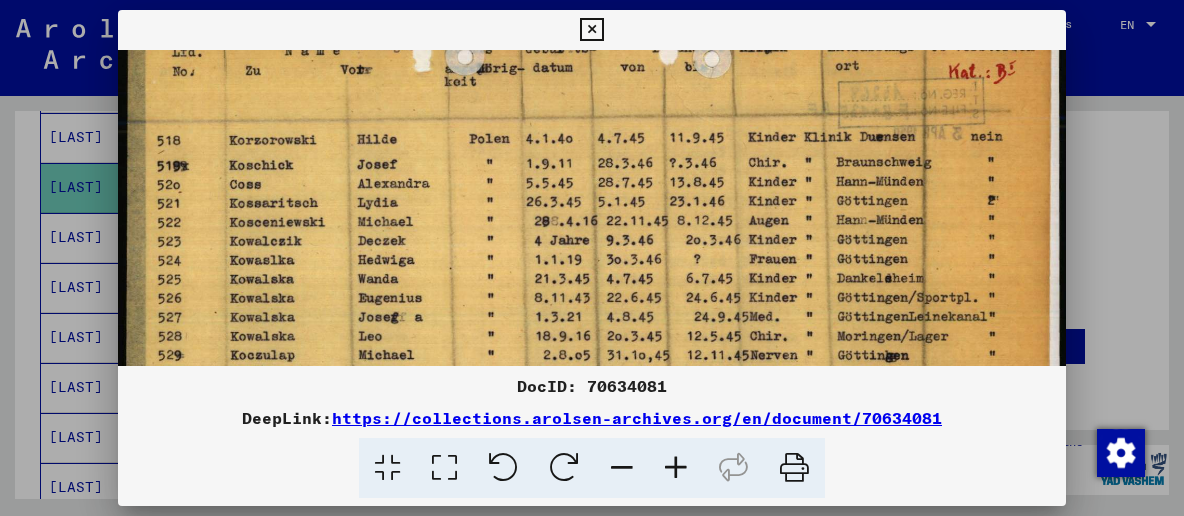 drag, startPoint x: 474, startPoint y: 173, endPoint x: 479, endPoint y: 265, distance: 92.13577 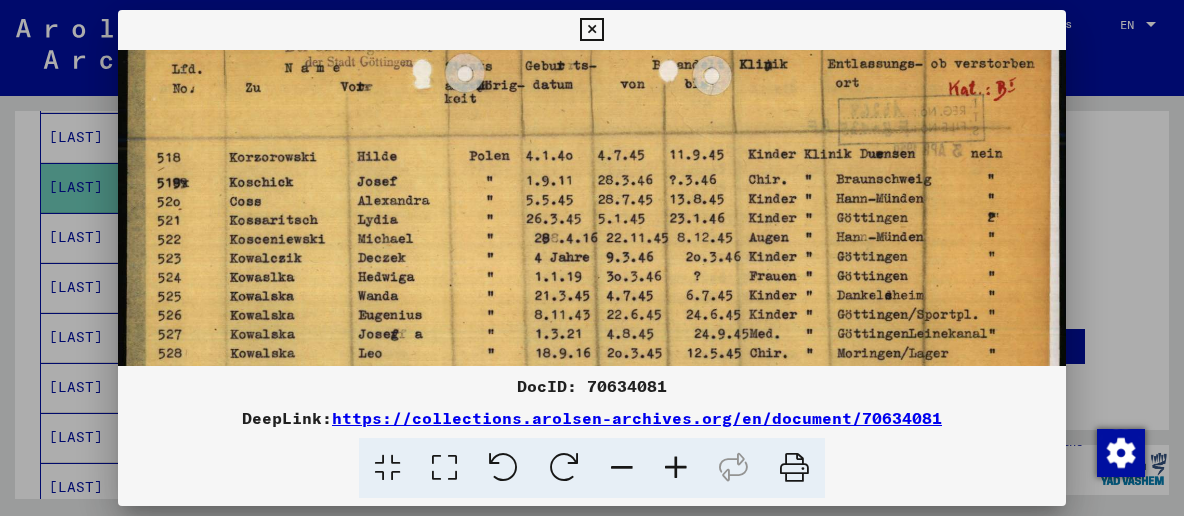 scroll, scrollTop: 19, scrollLeft: 0, axis: vertical 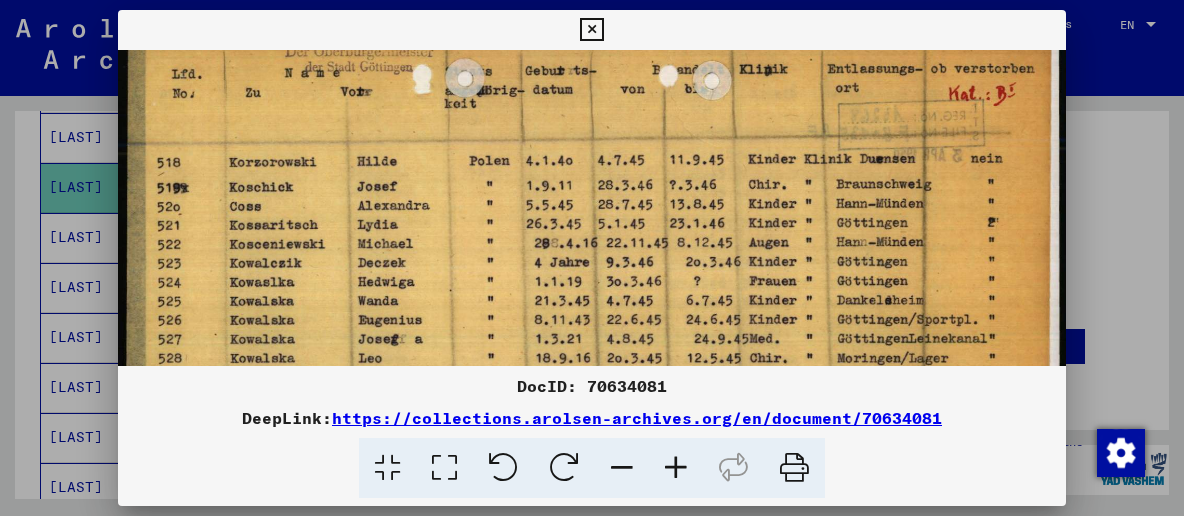 drag, startPoint x: 473, startPoint y: 191, endPoint x: 474, endPoint y: 209, distance: 18.027756 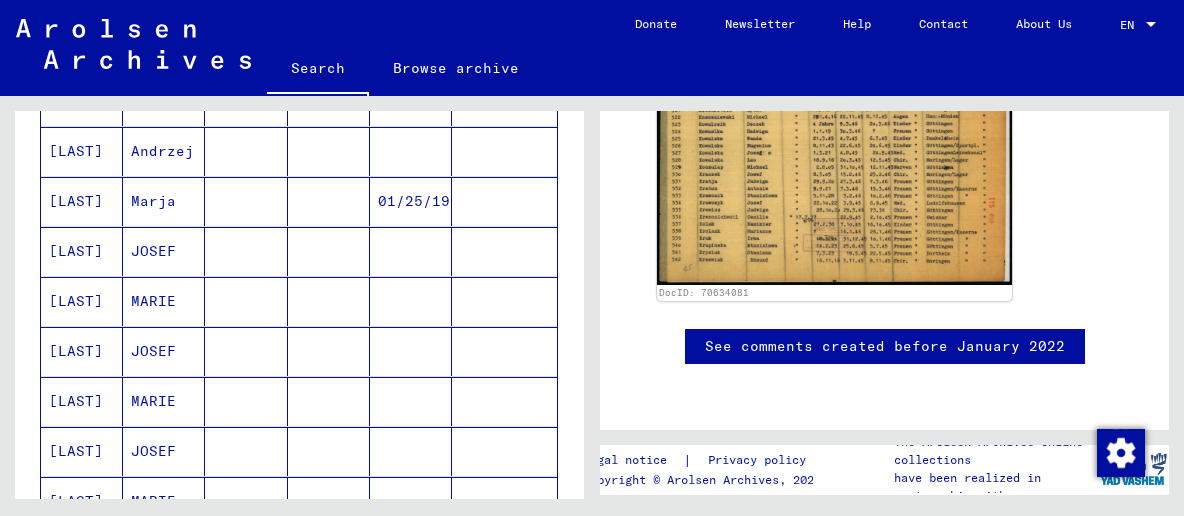 scroll, scrollTop: 1086, scrollLeft: 0, axis: vertical 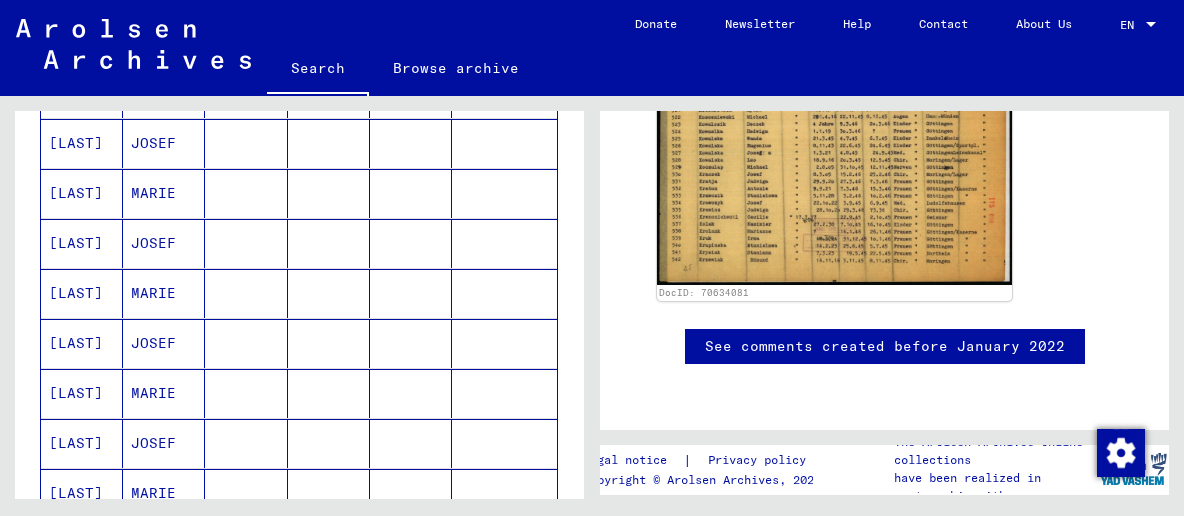 click at bounding box center (329, 293) 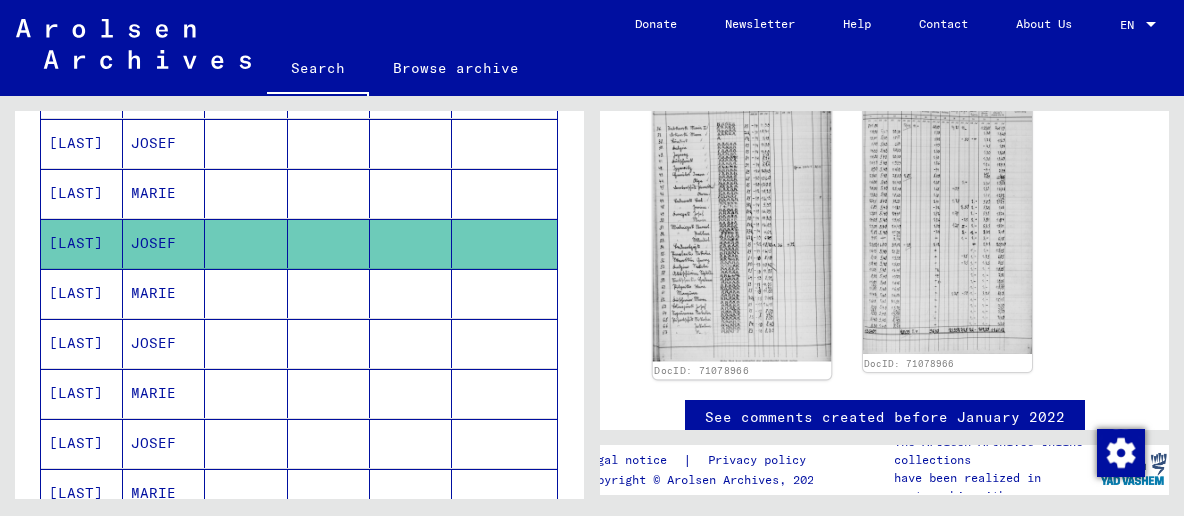 scroll, scrollTop: 751, scrollLeft: 0, axis: vertical 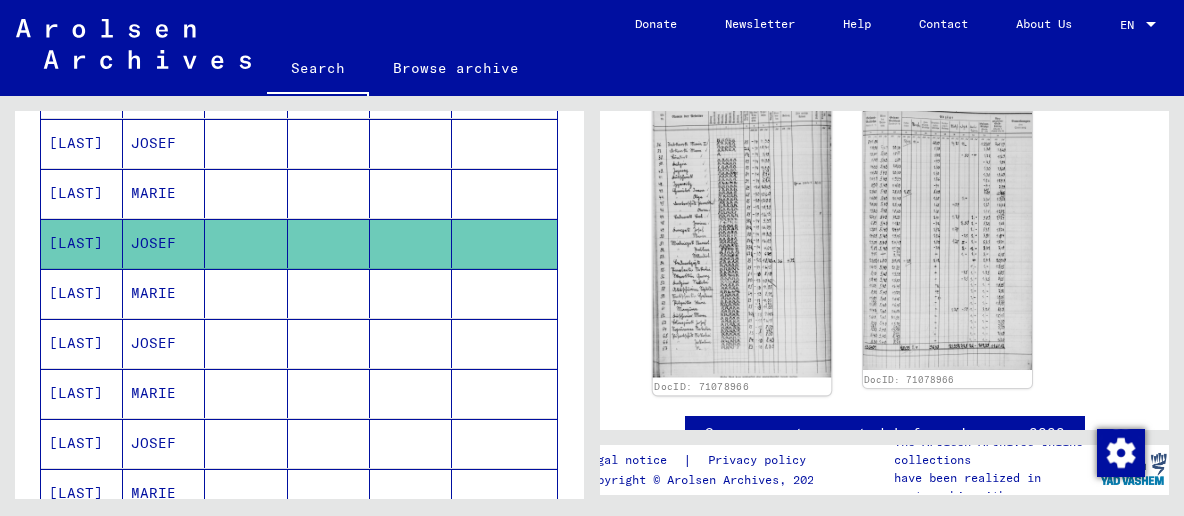 click 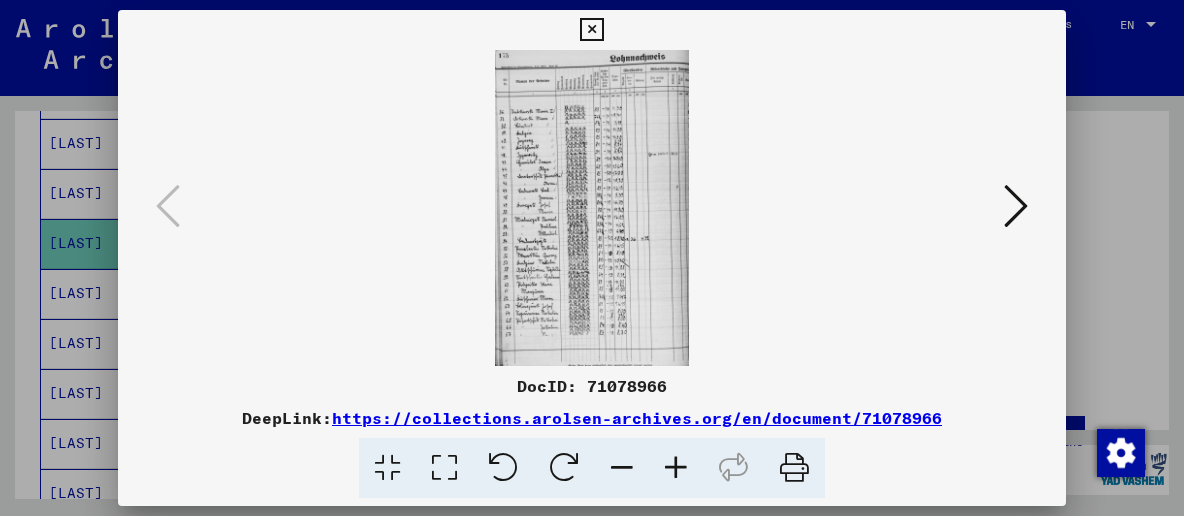 click at bounding box center (444, 468) 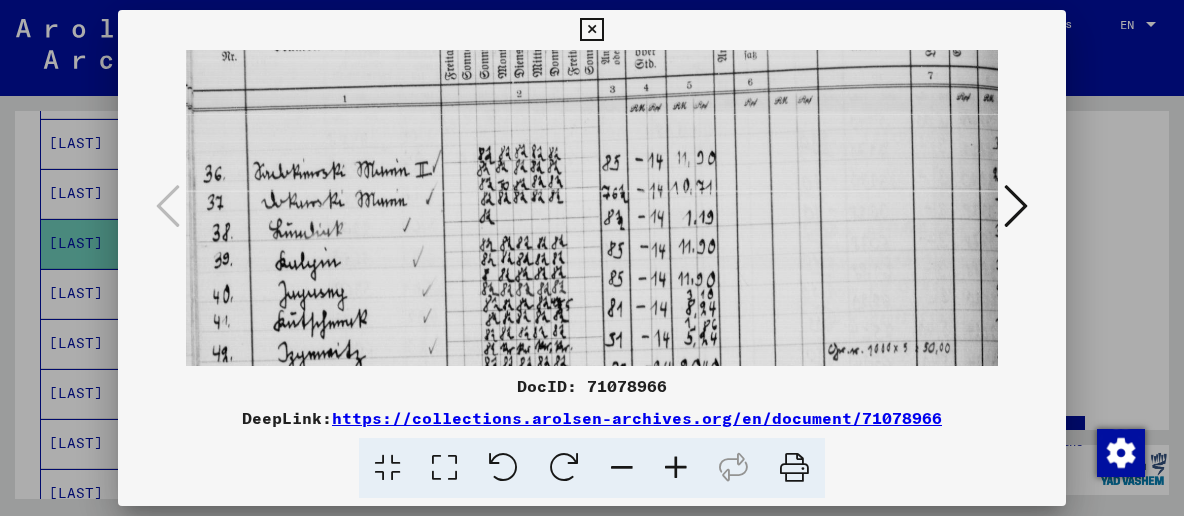 drag, startPoint x: 493, startPoint y: 282, endPoint x: 486, endPoint y: 123, distance: 159.154 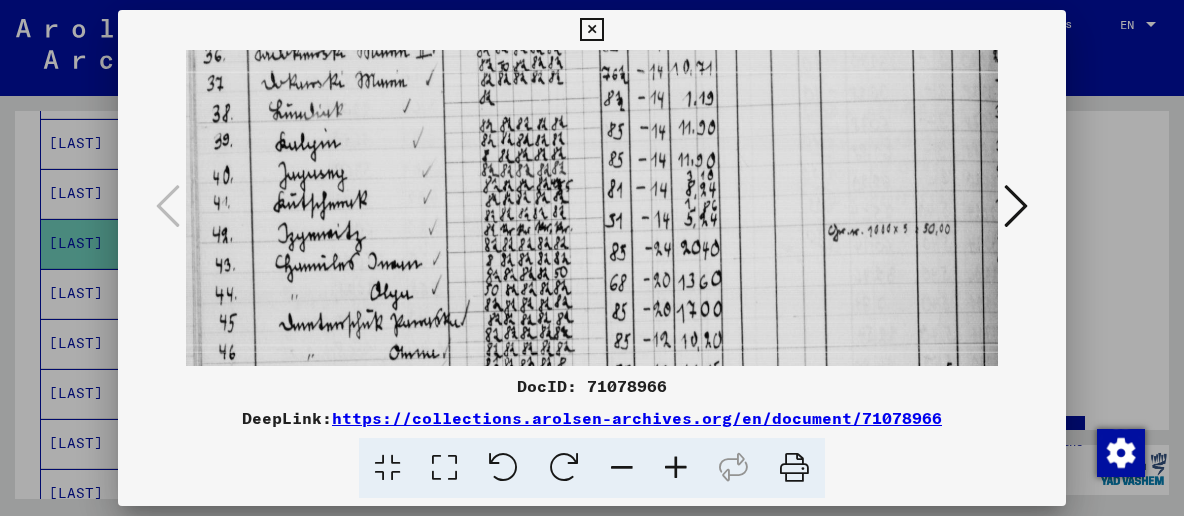 drag, startPoint x: 519, startPoint y: 244, endPoint x: 524, endPoint y: 138, distance: 106.11786 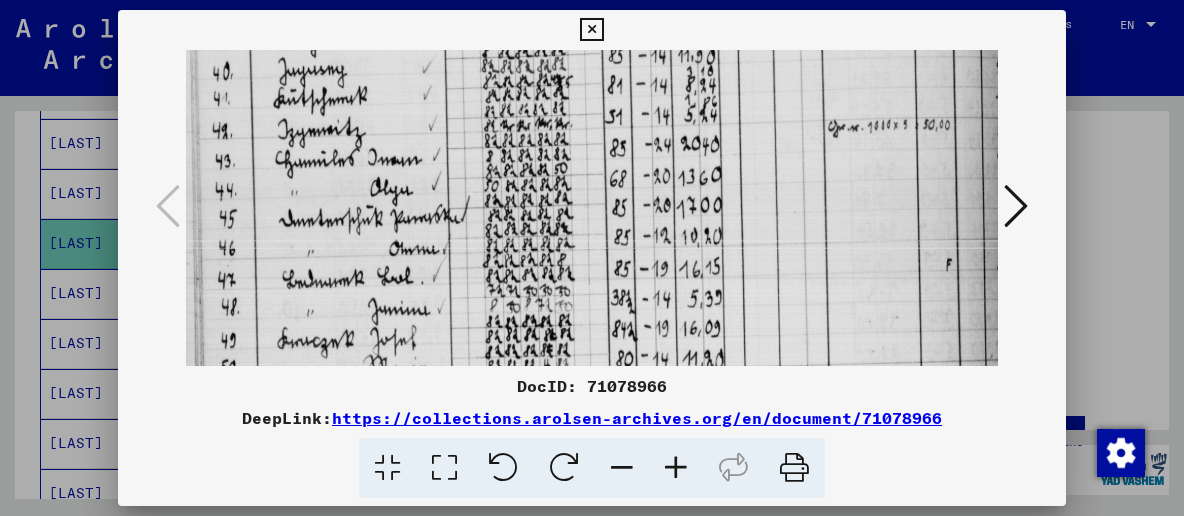 drag, startPoint x: 516, startPoint y: 208, endPoint x: 517, endPoint y: 104, distance: 104.00481 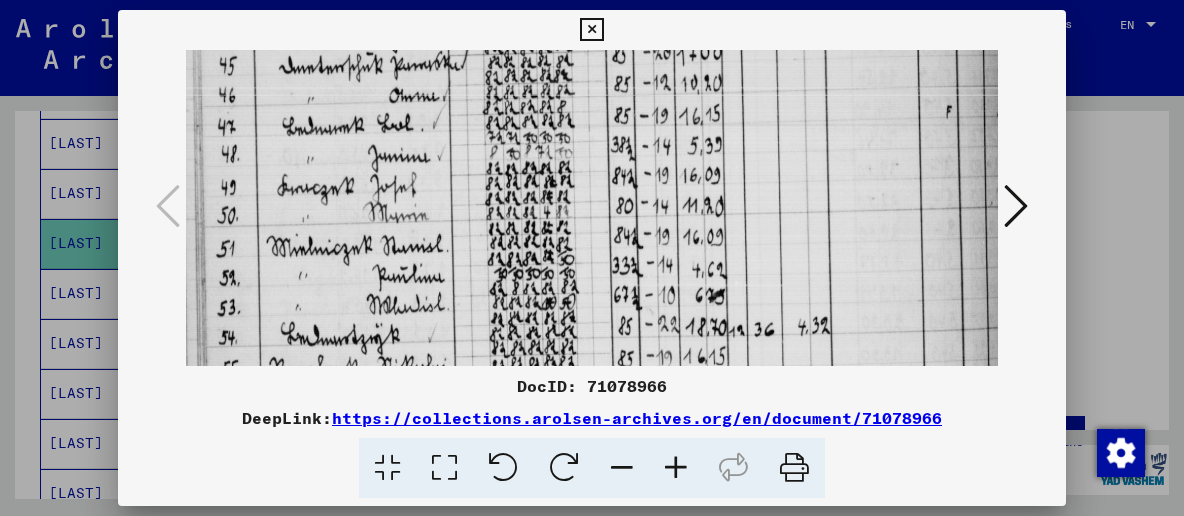 drag, startPoint x: 515, startPoint y: 247, endPoint x: 527, endPoint y: 94, distance: 153.46986 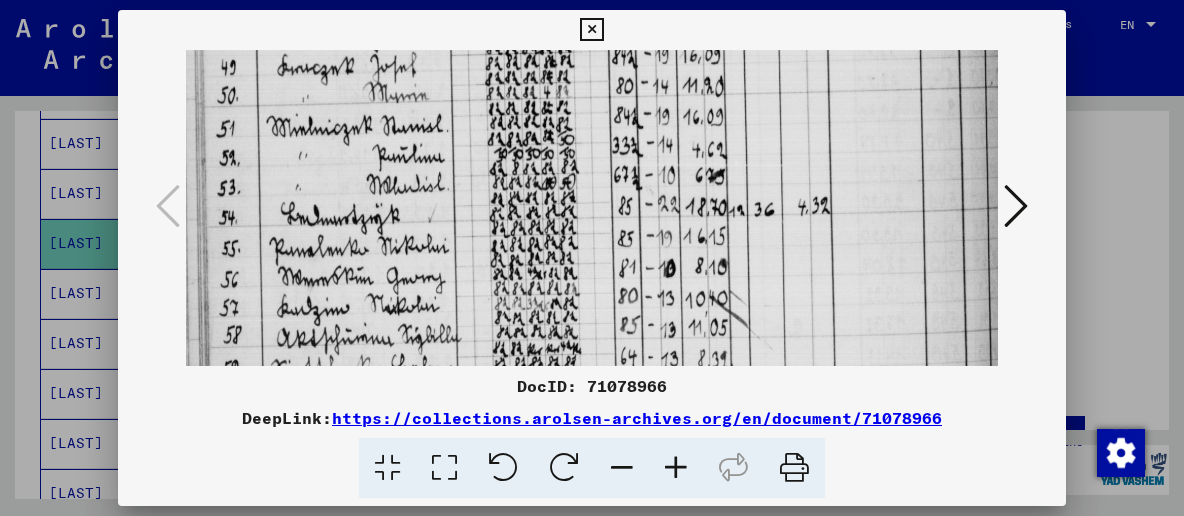 drag, startPoint x: 550, startPoint y: 224, endPoint x: 558, endPoint y: 104, distance: 120.26637 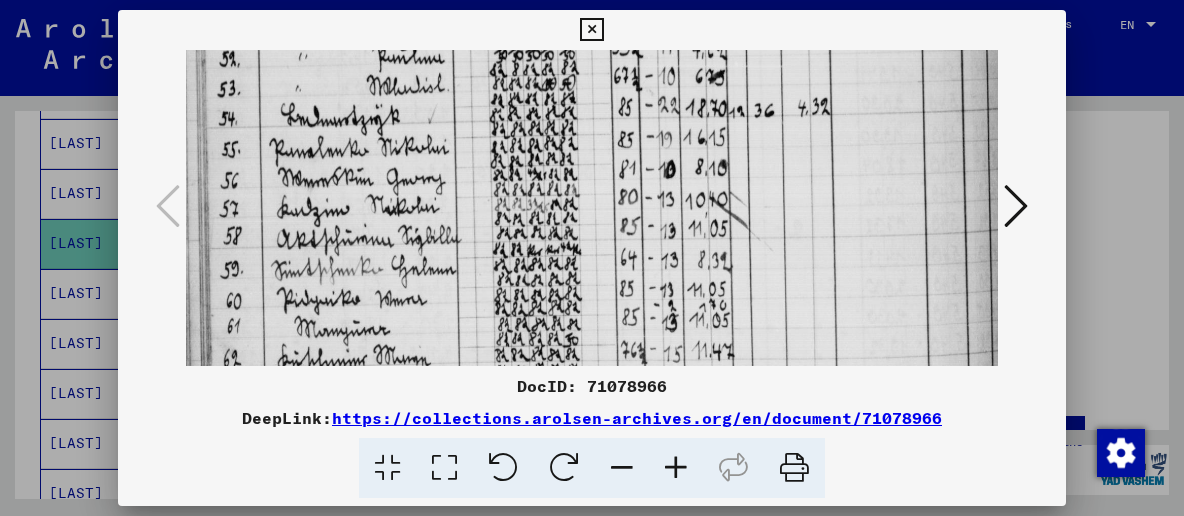 drag, startPoint x: 558, startPoint y: 221, endPoint x: 562, endPoint y: 122, distance: 99.08077 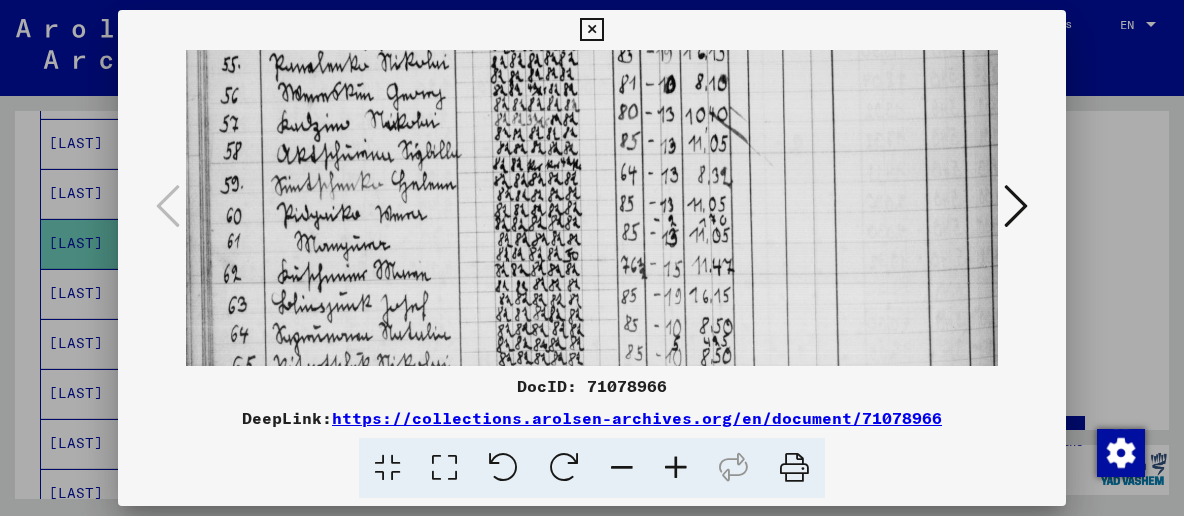 scroll, scrollTop: 817, scrollLeft: 0, axis: vertical 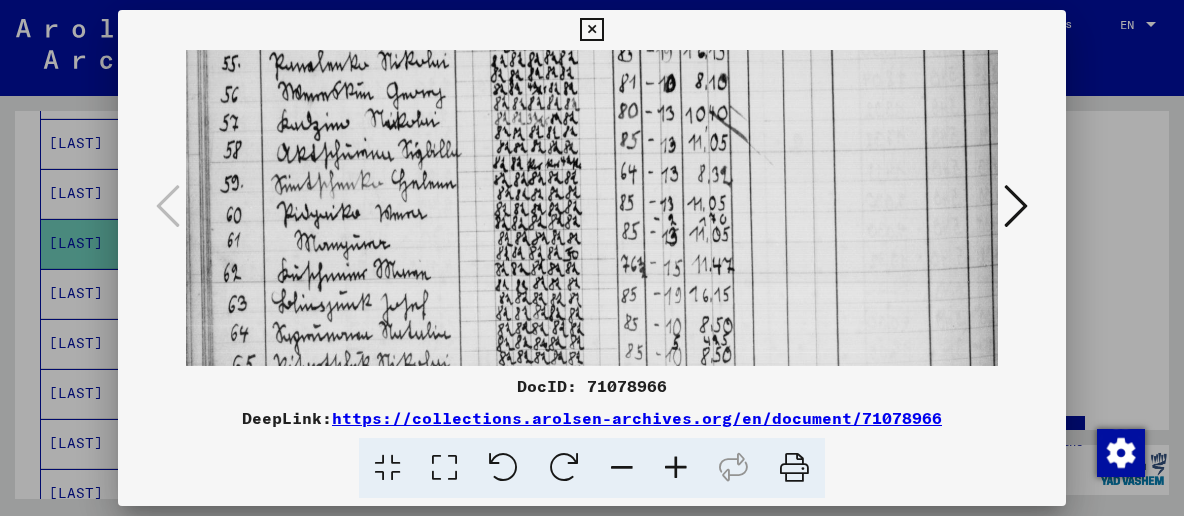 drag, startPoint x: 561, startPoint y: 226, endPoint x: 560, endPoint y: 140, distance: 86.00581 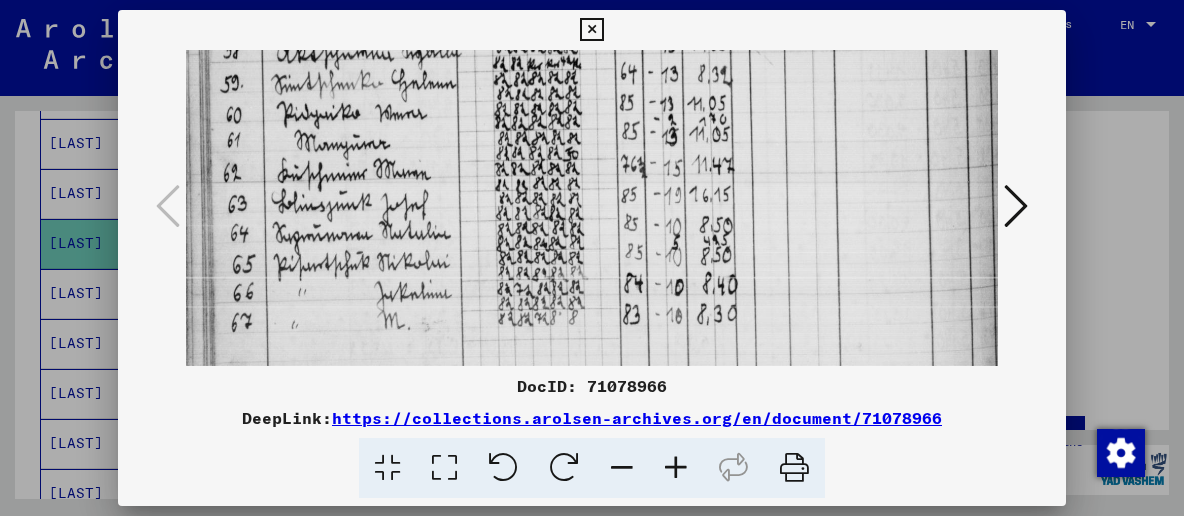 drag, startPoint x: 563, startPoint y: 193, endPoint x: 563, endPoint y: 86, distance: 107 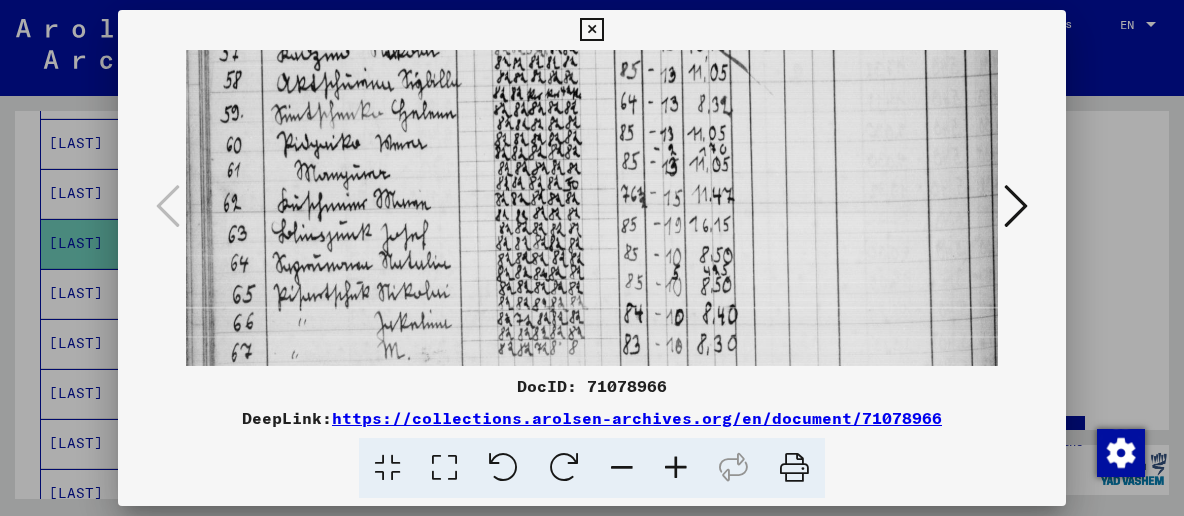 drag, startPoint x: 537, startPoint y: 209, endPoint x: 546, endPoint y: 232, distance: 24.698177 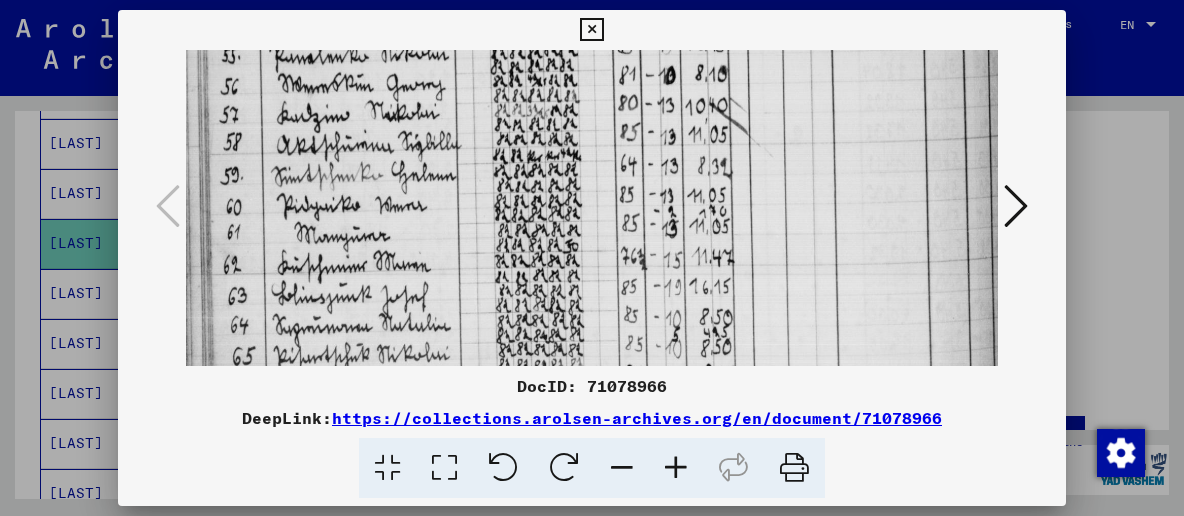 drag, startPoint x: 532, startPoint y: 158, endPoint x: 536, endPoint y: 250, distance: 92.086914 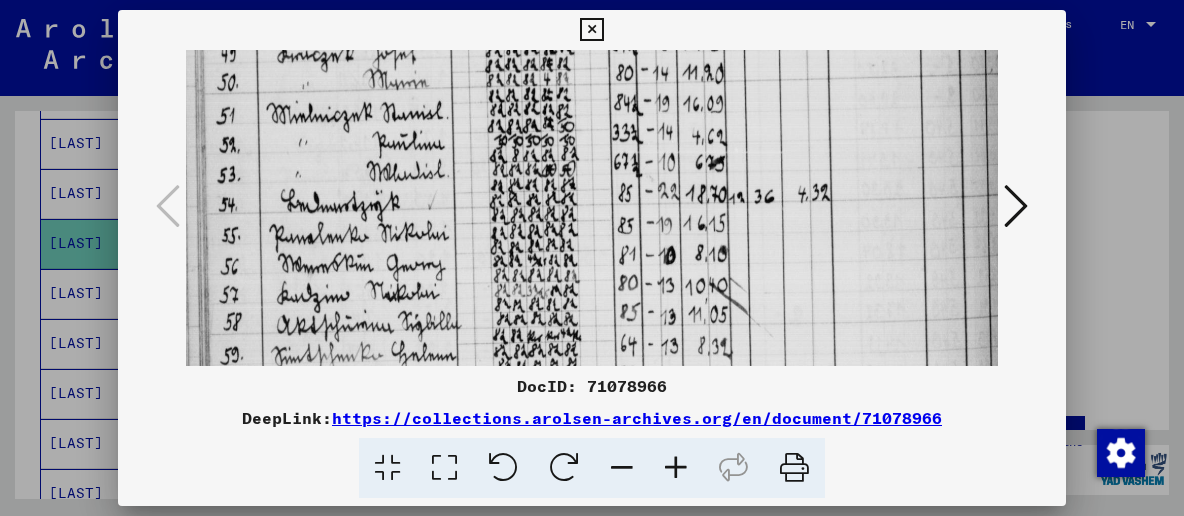 drag, startPoint x: 538, startPoint y: 127, endPoint x: 528, endPoint y: 277, distance: 150.33296 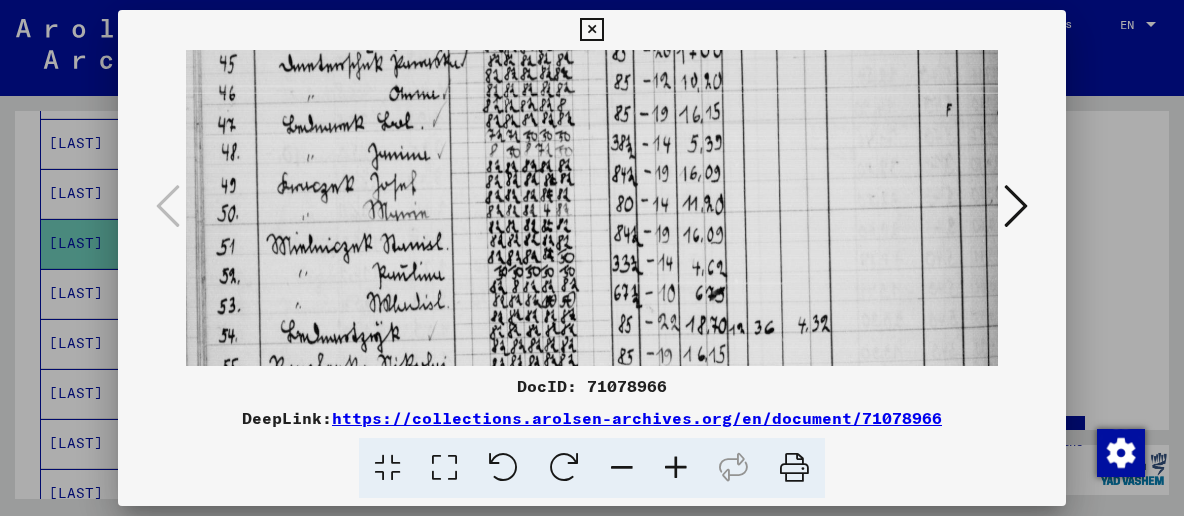 drag, startPoint x: 529, startPoint y: 140, endPoint x: 527, endPoint y: 279, distance: 139.01439 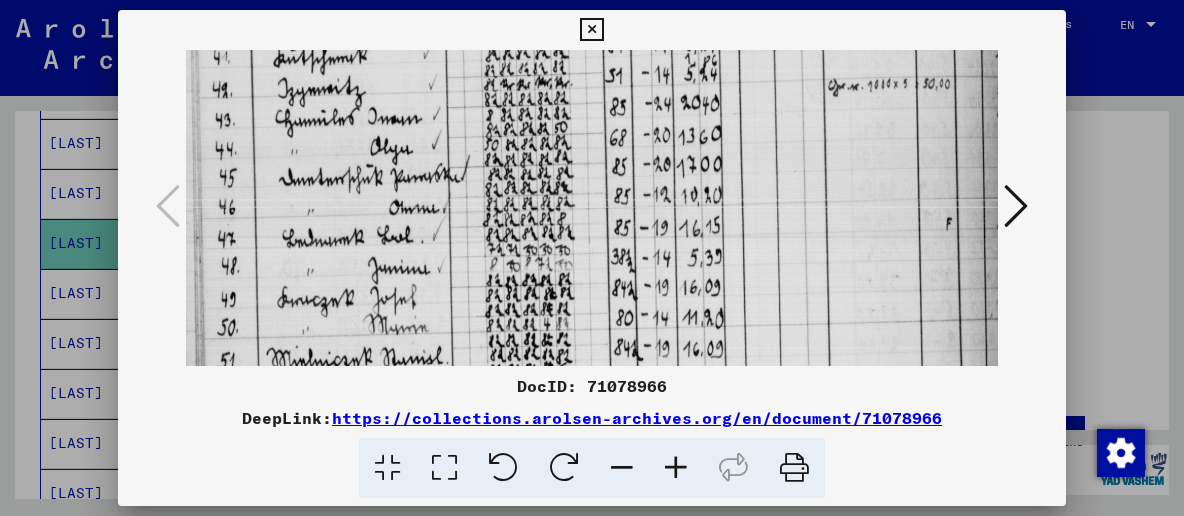 drag, startPoint x: 541, startPoint y: 124, endPoint x: 535, endPoint y: 228, distance: 104.172935 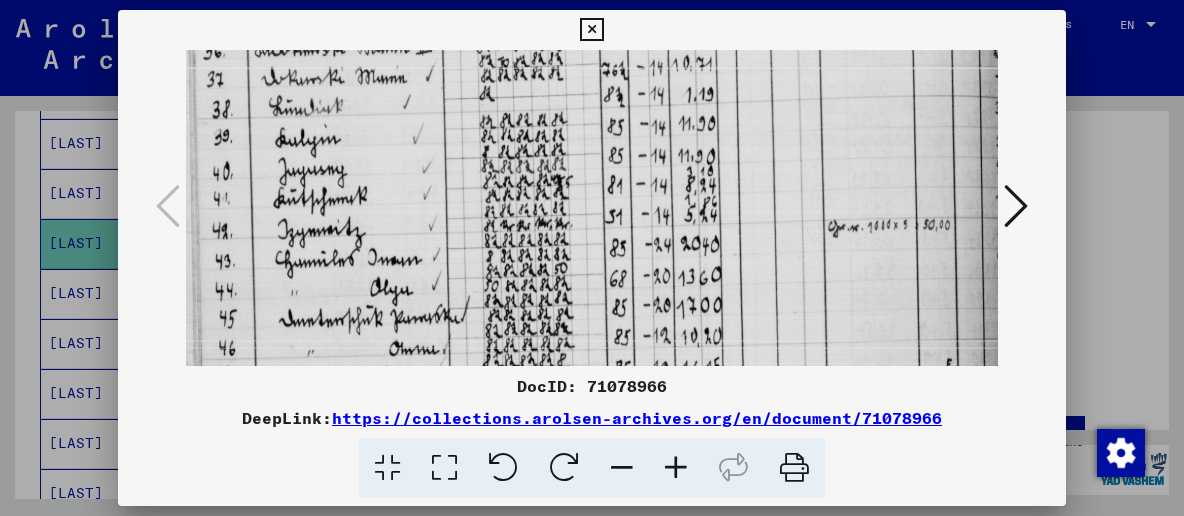 drag, startPoint x: 548, startPoint y: 96, endPoint x: 526, endPoint y: 229, distance: 134.80727 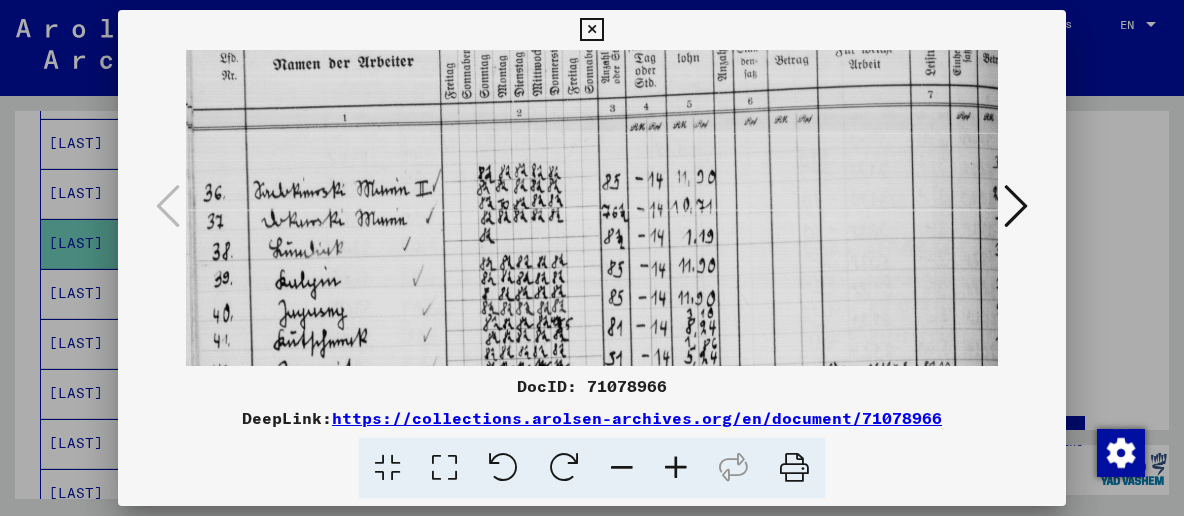 drag, startPoint x: 534, startPoint y: 109, endPoint x: 521, endPoint y: 268, distance: 159.53056 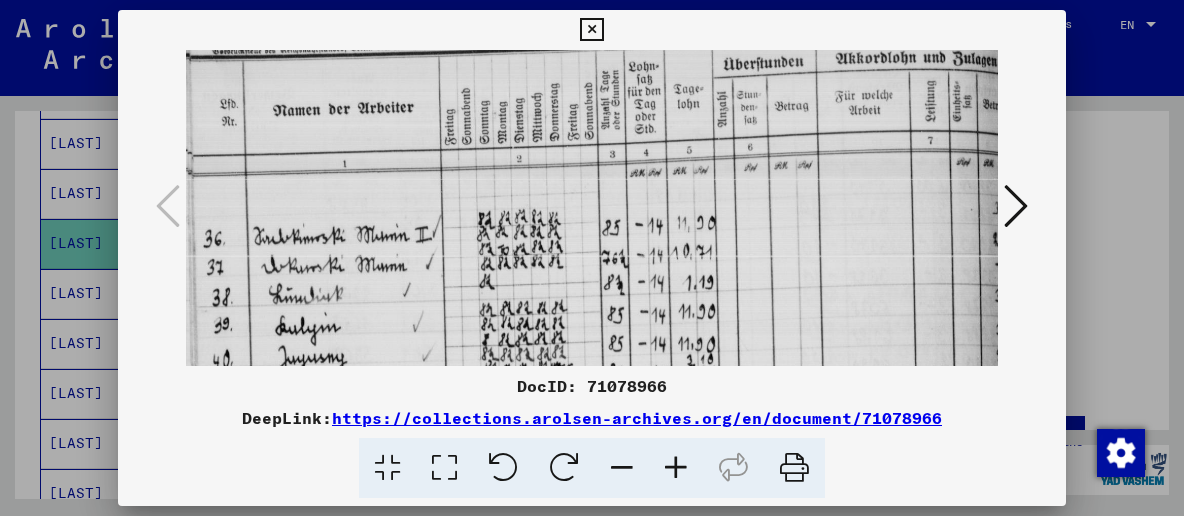 scroll, scrollTop: 70, scrollLeft: 0, axis: vertical 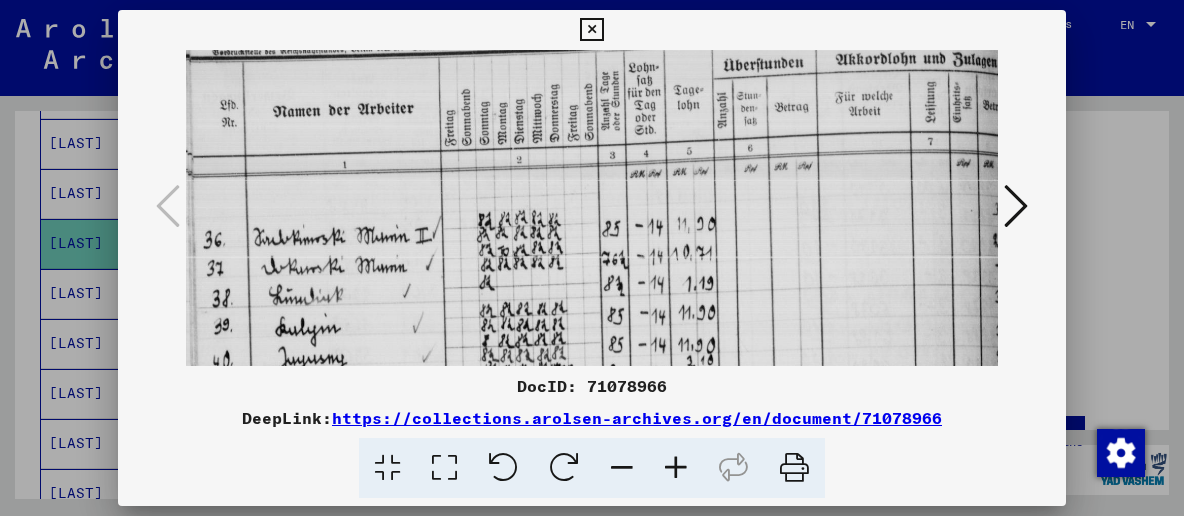 drag, startPoint x: 790, startPoint y: 107, endPoint x: 783, endPoint y: 137, distance: 30.805843 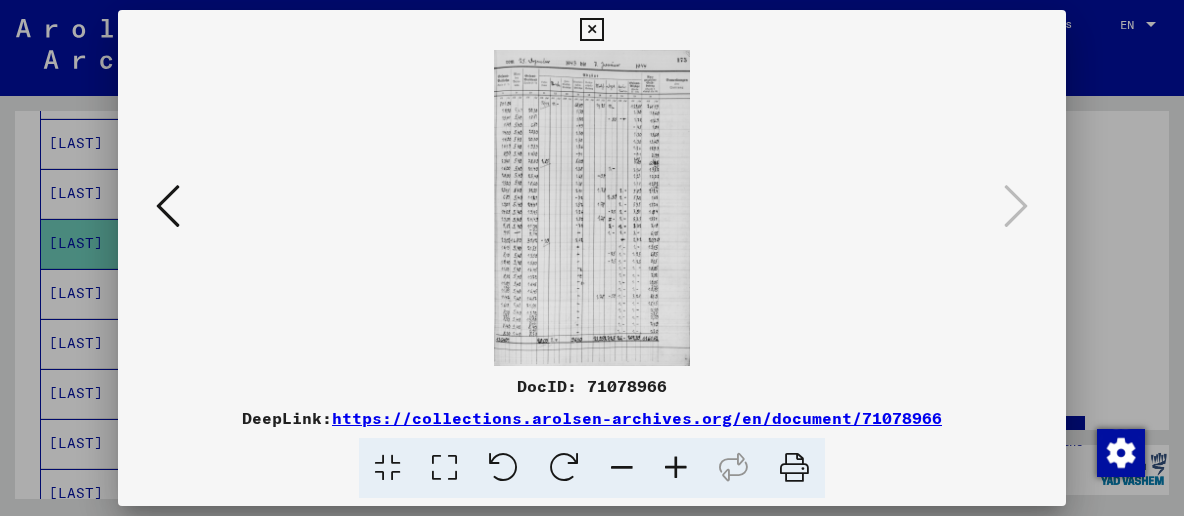 click at bounding box center [591, 30] 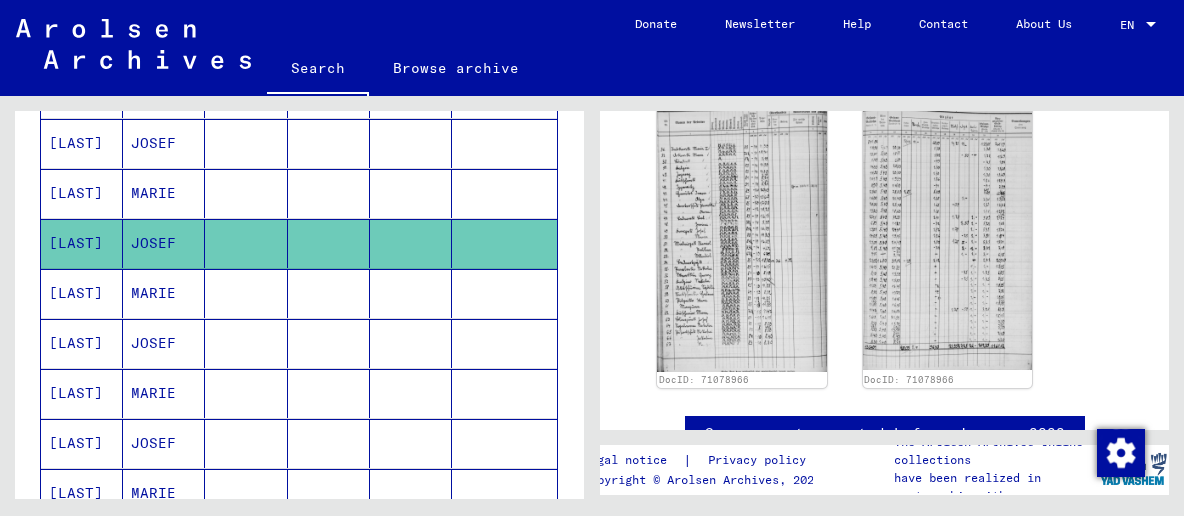 click at bounding box center [329, 393] 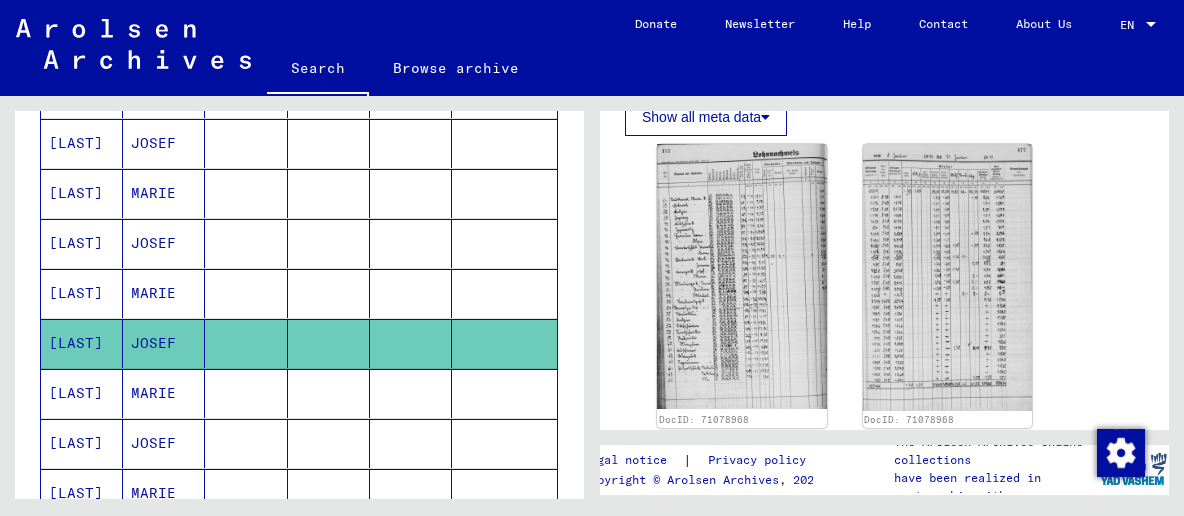 scroll, scrollTop: 751, scrollLeft: 0, axis: vertical 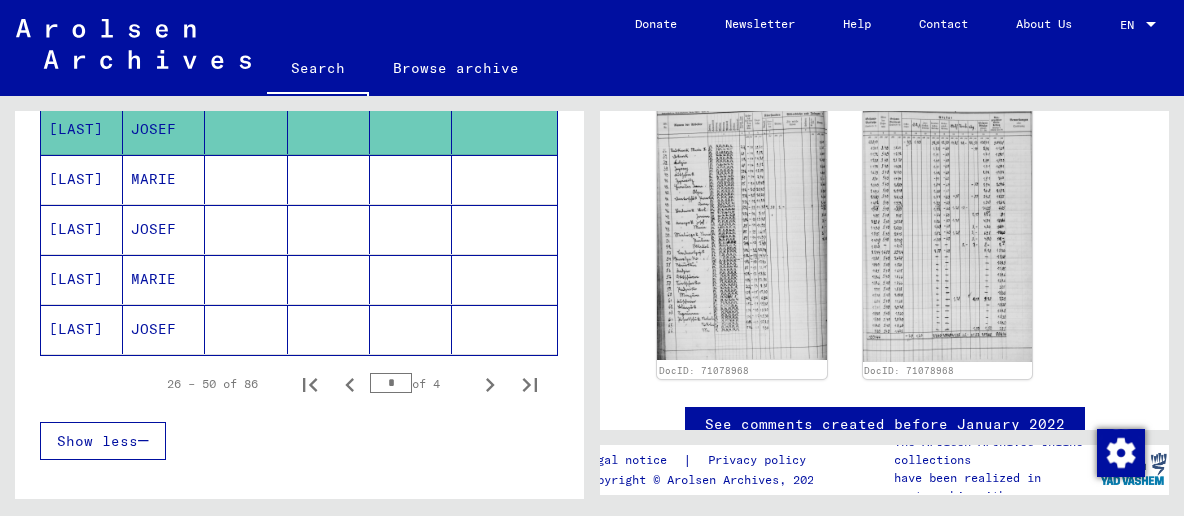 click at bounding box center [329, 279] 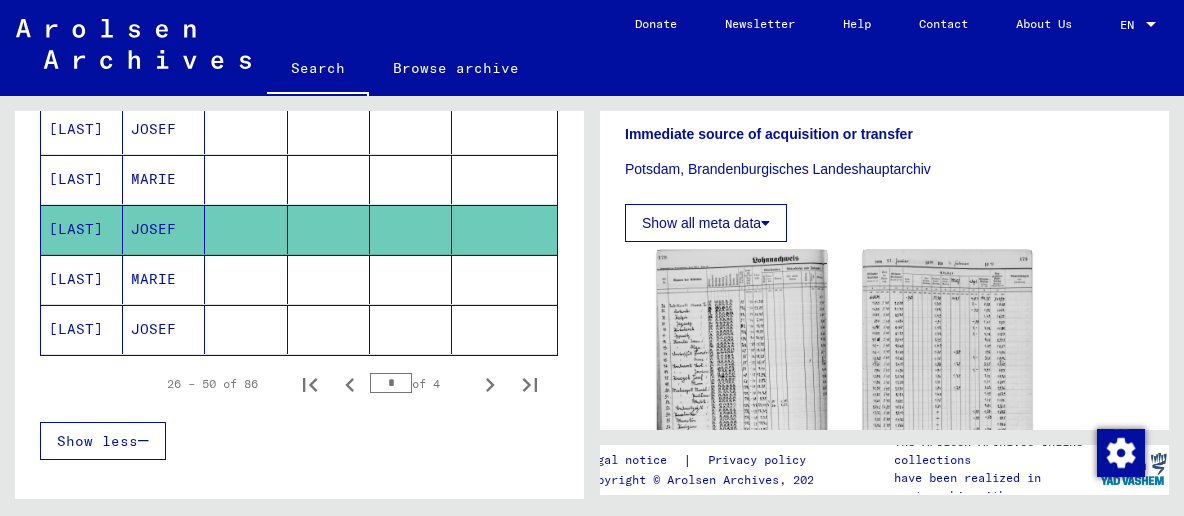 scroll, scrollTop: 644, scrollLeft: 0, axis: vertical 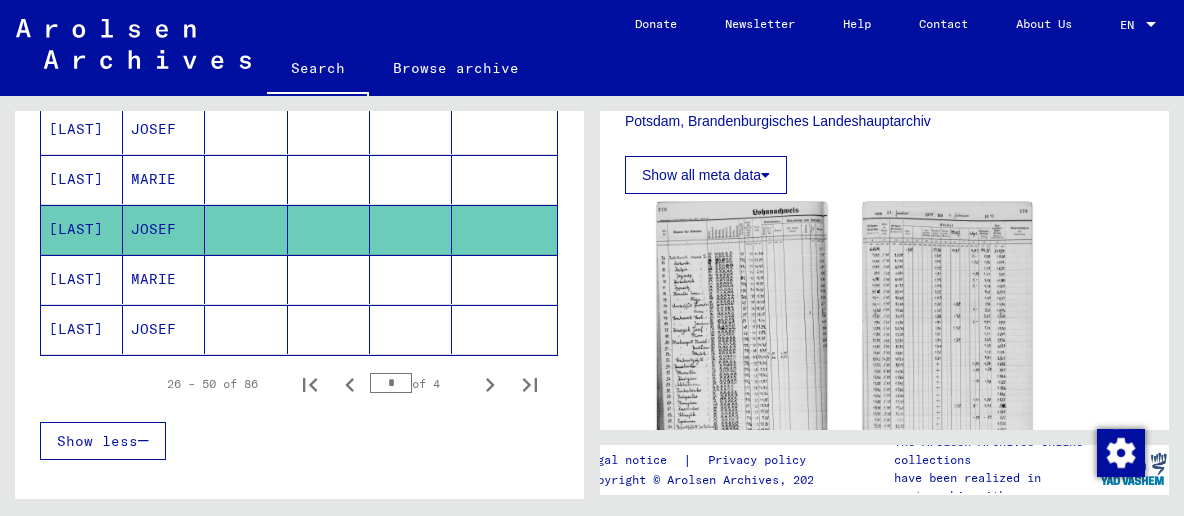 click 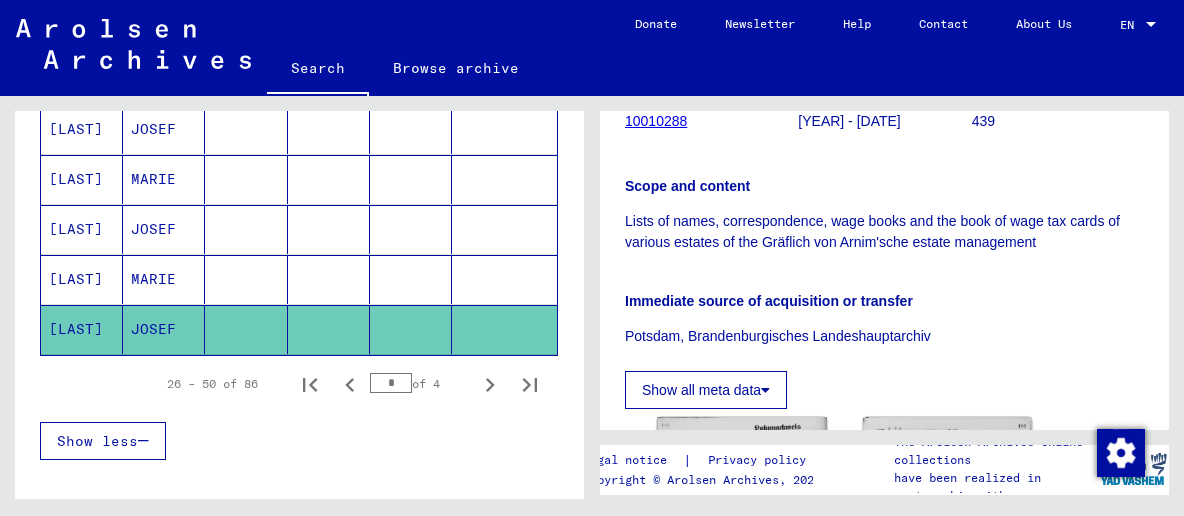 scroll, scrollTop: 751, scrollLeft: 0, axis: vertical 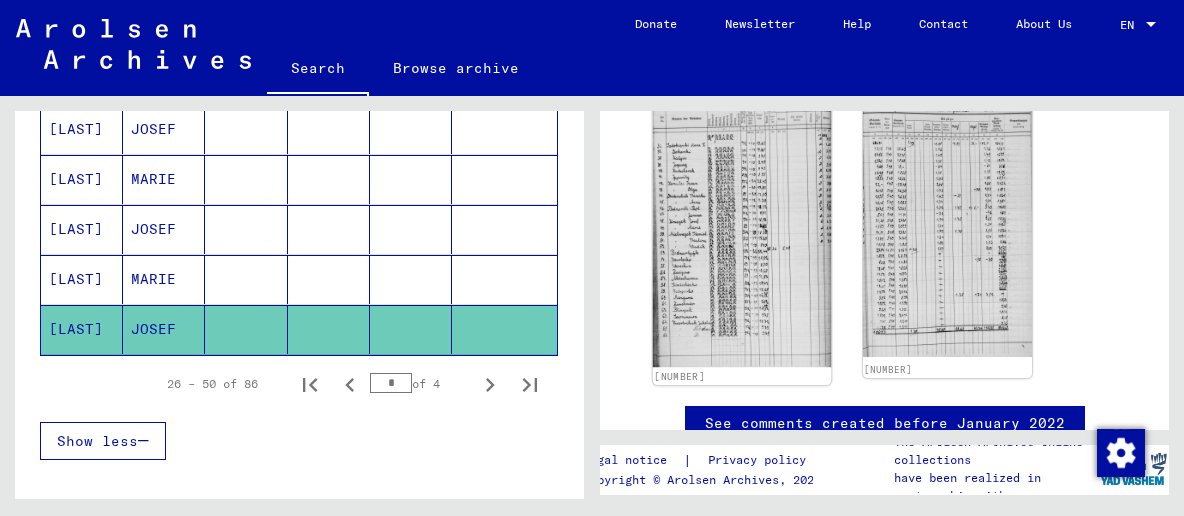 click 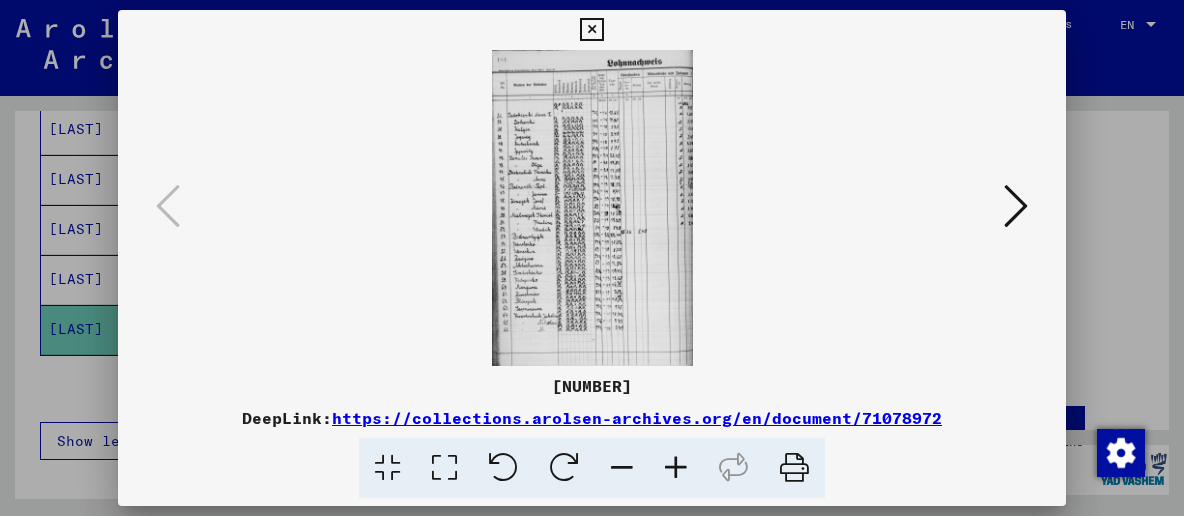 click at bounding box center [591, 30] 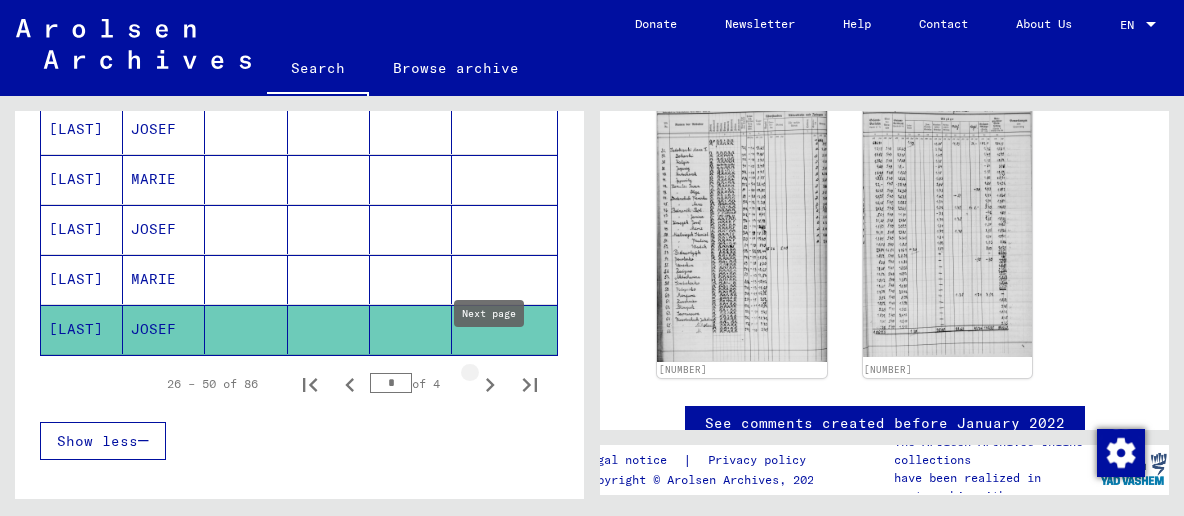 click 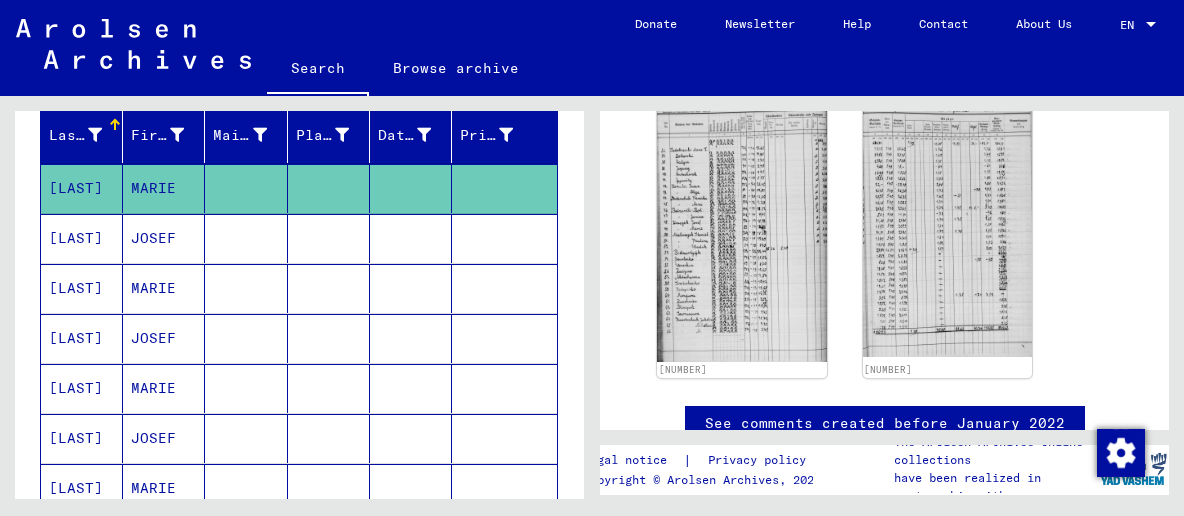 scroll, scrollTop: 227, scrollLeft: 0, axis: vertical 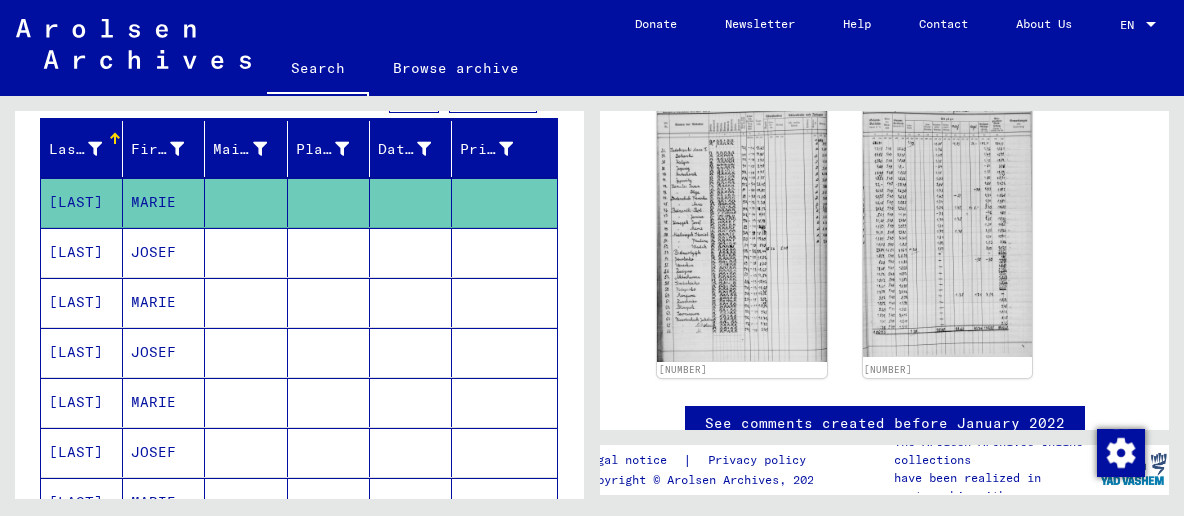 click at bounding box center (411, 302) 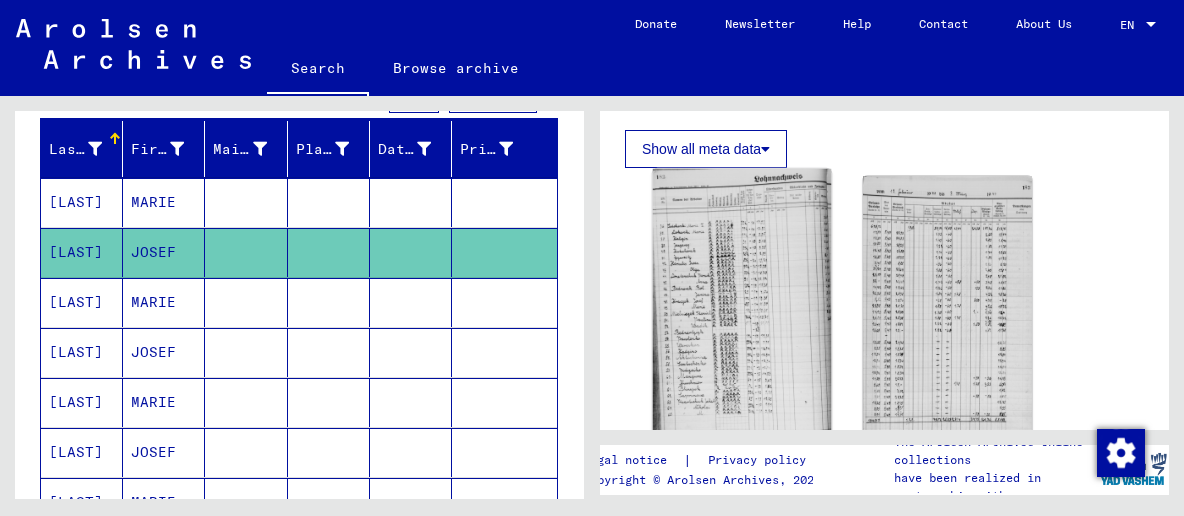 scroll, scrollTop: 751, scrollLeft: 0, axis: vertical 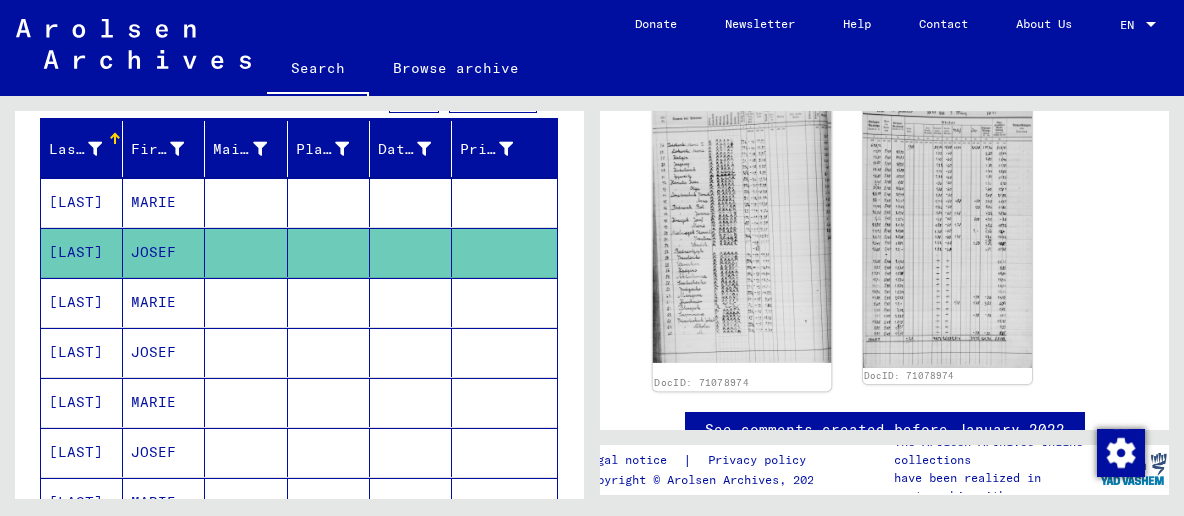 click 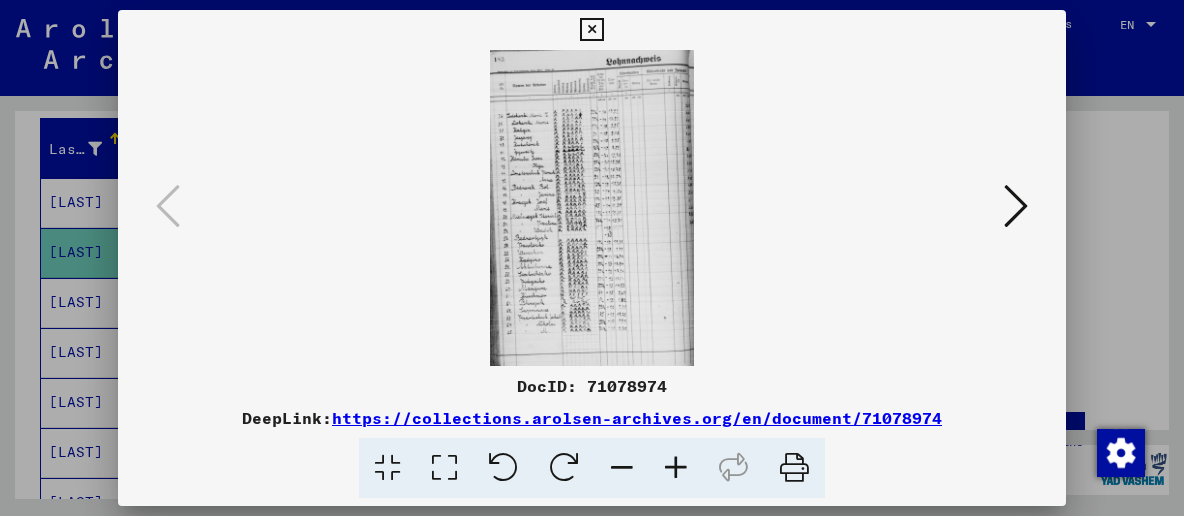 click at bounding box center (444, 468) 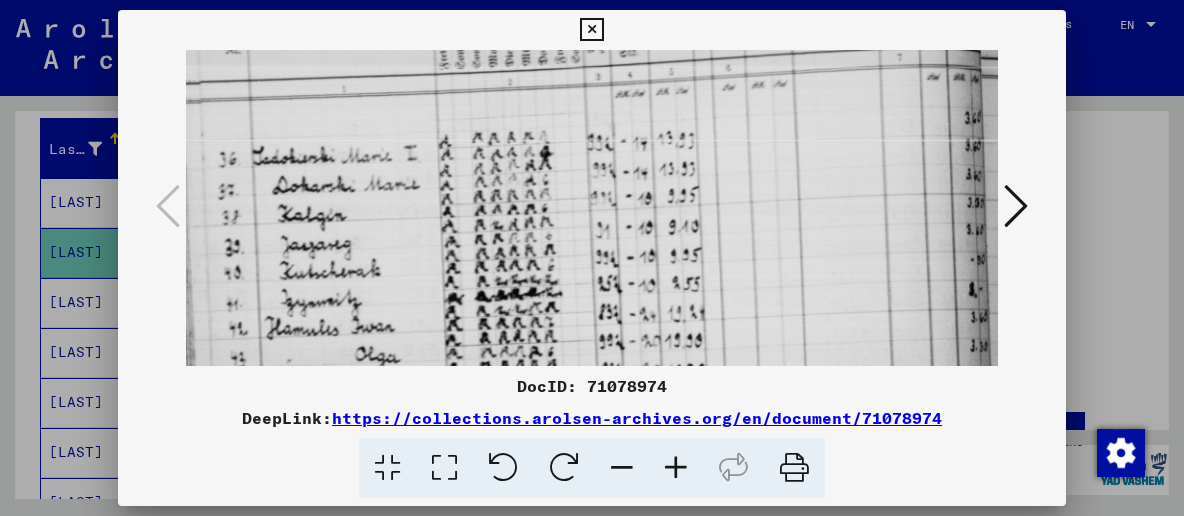 drag, startPoint x: 599, startPoint y: 300, endPoint x: 601, endPoint y: 143, distance: 157.01274 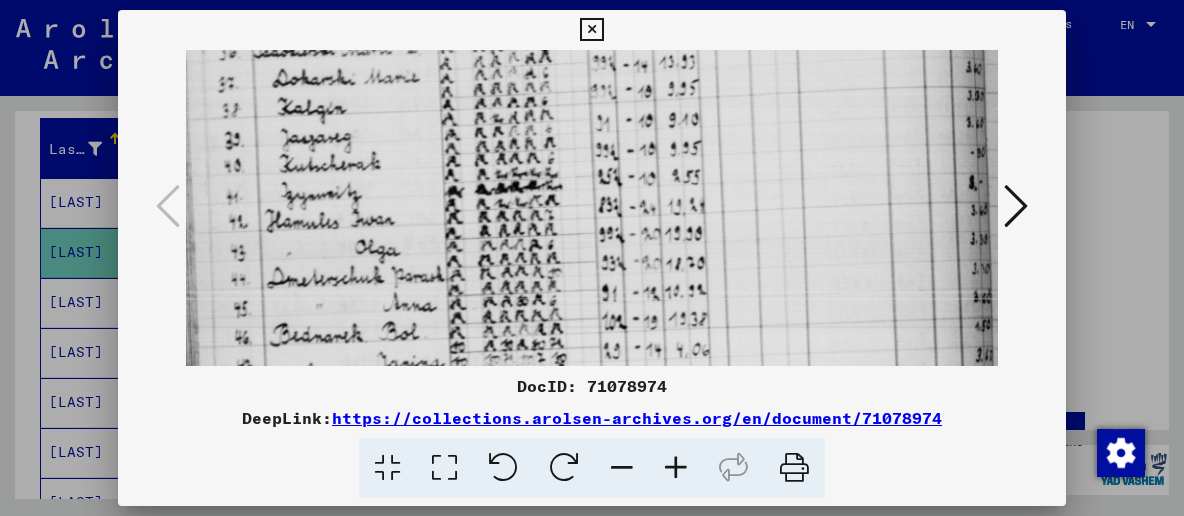 drag, startPoint x: 646, startPoint y: 258, endPoint x: 656, endPoint y: 154, distance: 104.47966 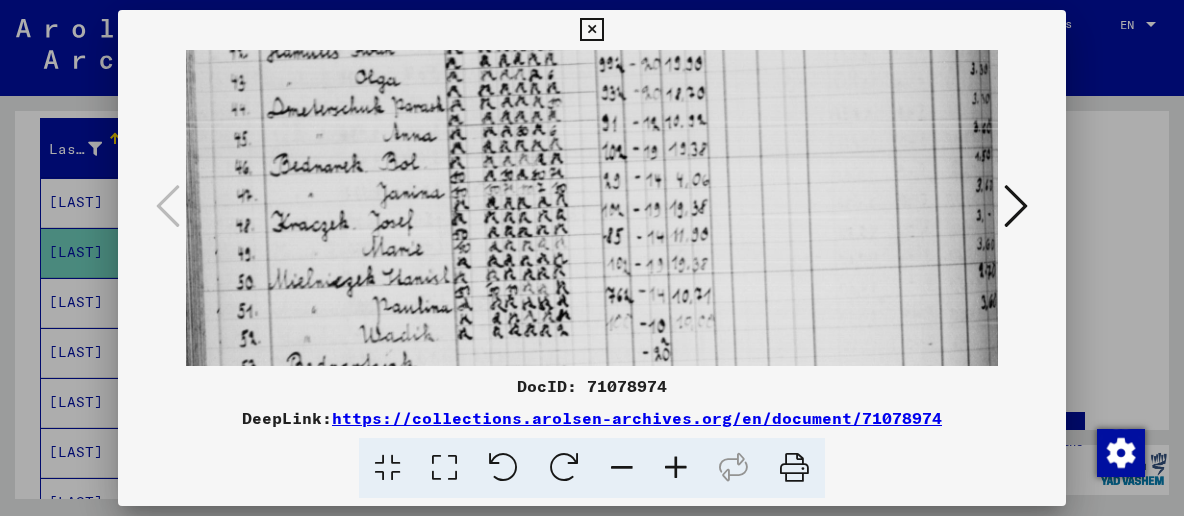 scroll, scrollTop: 432, scrollLeft: 0, axis: vertical 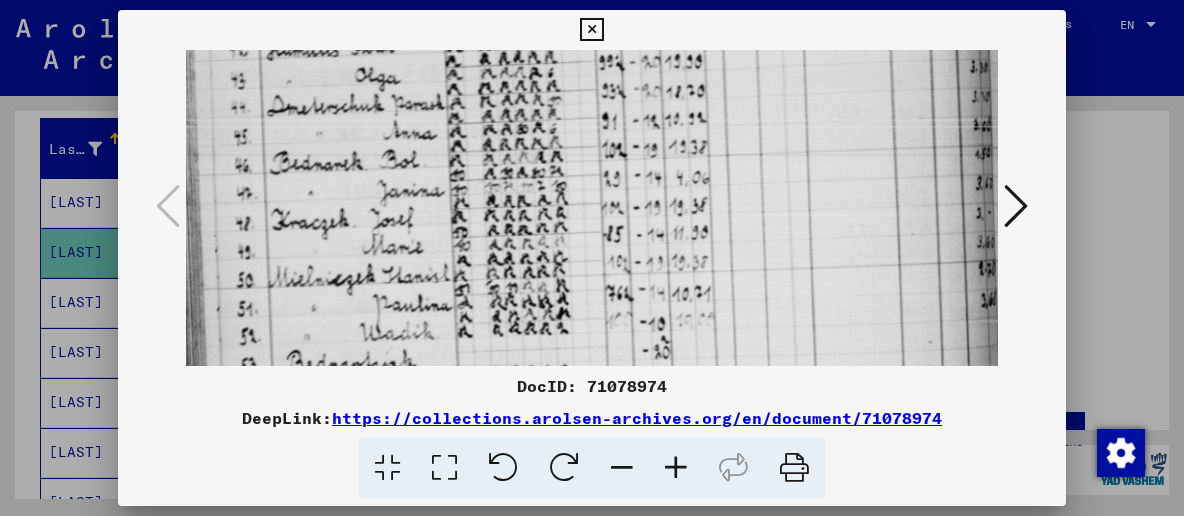 drag, startPoint x: 660, startPoint y: 295, endPoint x: 652, endPoint y: 124, distance: 171.18703 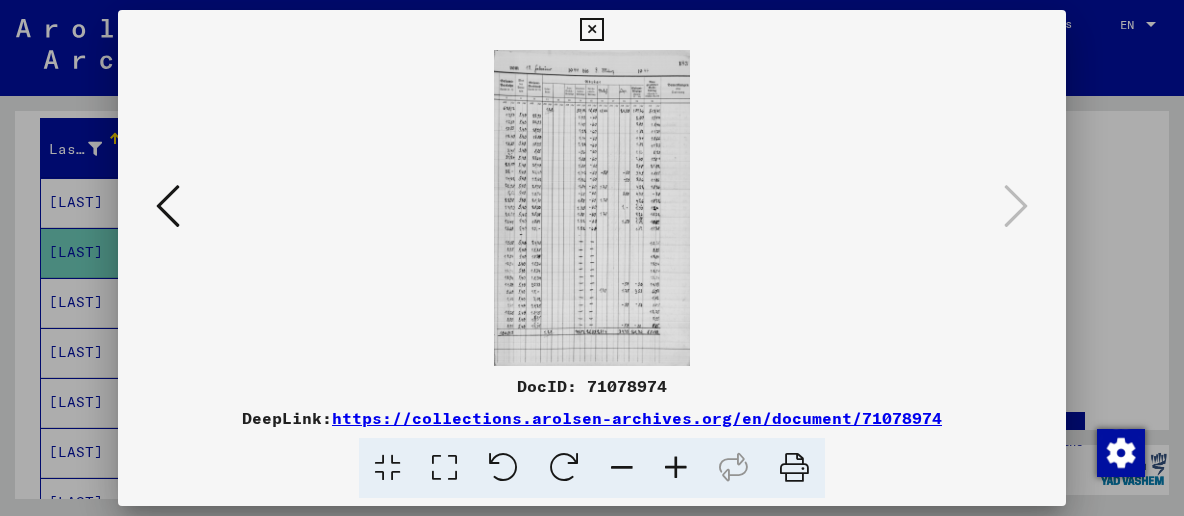 click at bounding box center [591, 30] 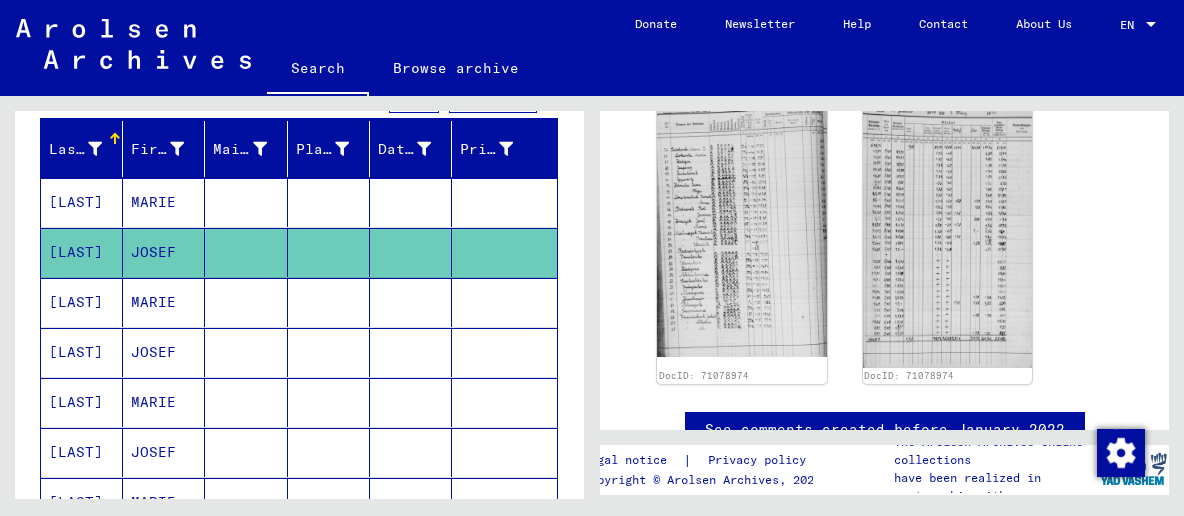 click at bounding box center (329, 402) 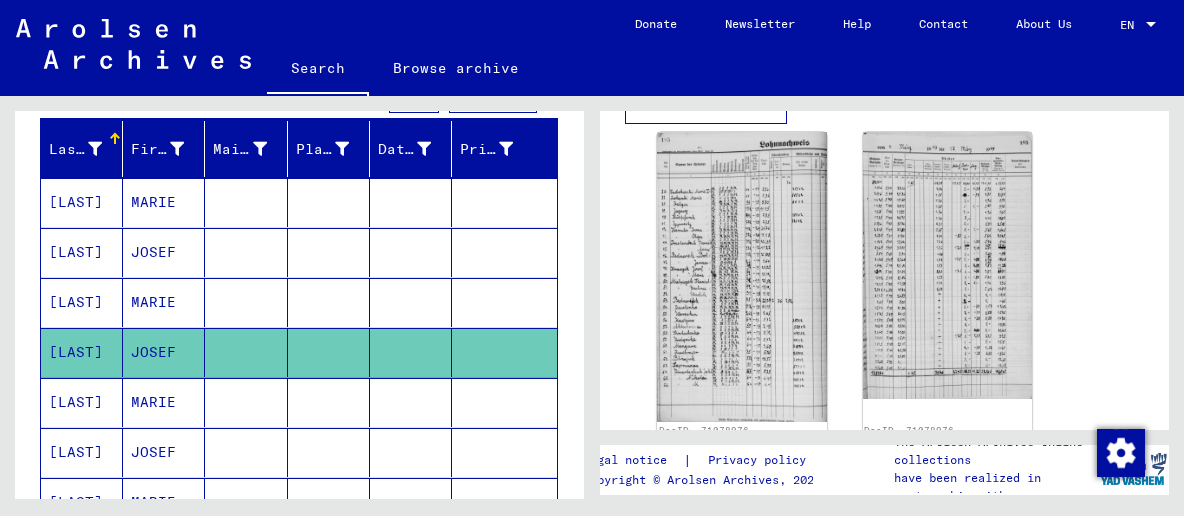 scroll, scrollTop: 751, scrollLeft: 0, axis: vertical 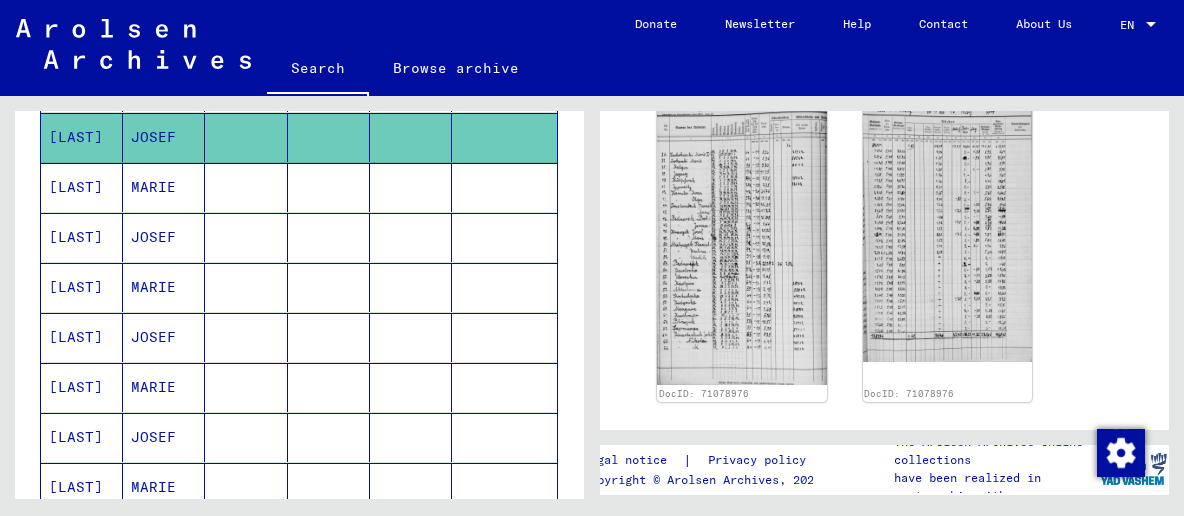 click at bounding box center [246, 287] 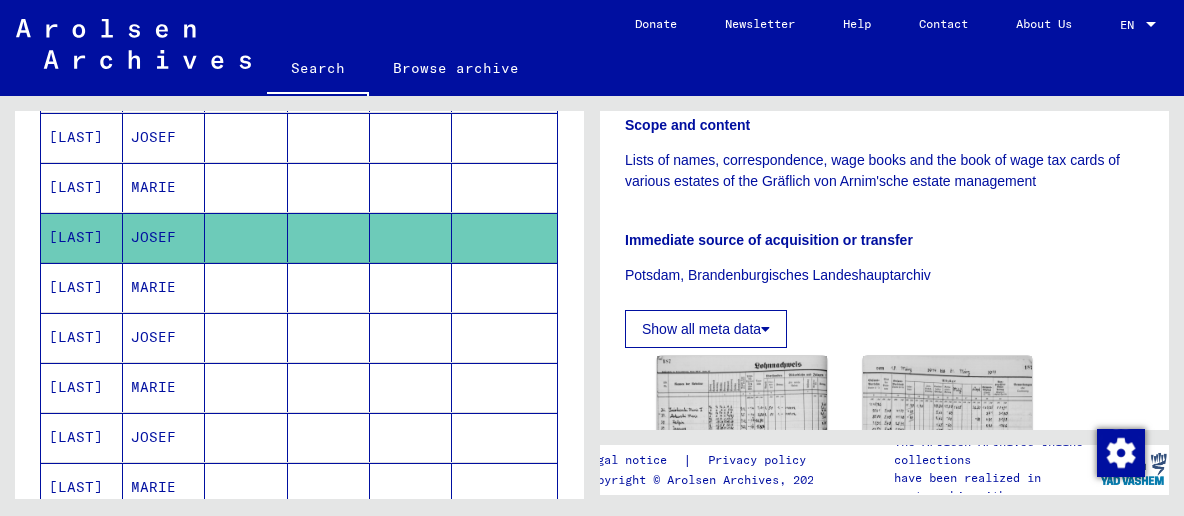 scroll, scrollTop: 537, scrollLeft: 0, axis: vertical 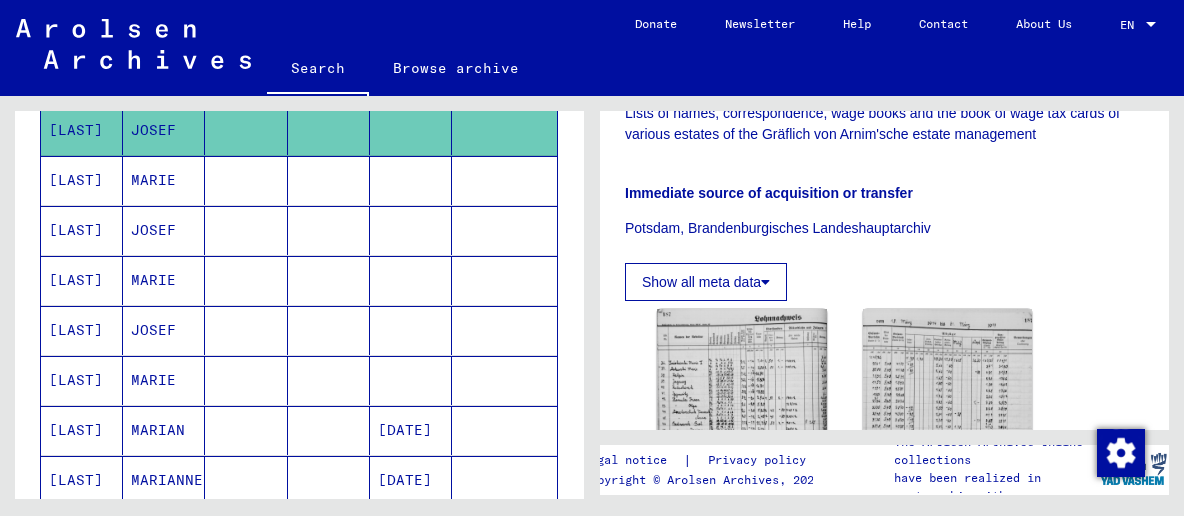click at bounding box center [329, 280] 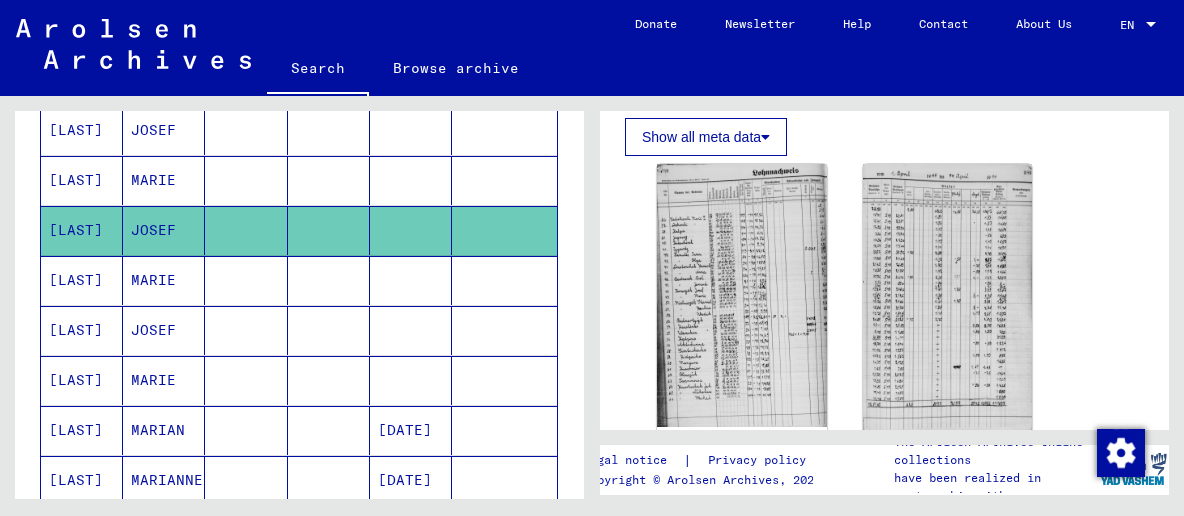 scroll, scrollTop: 751, scrollLeft: 0, axis: vertical 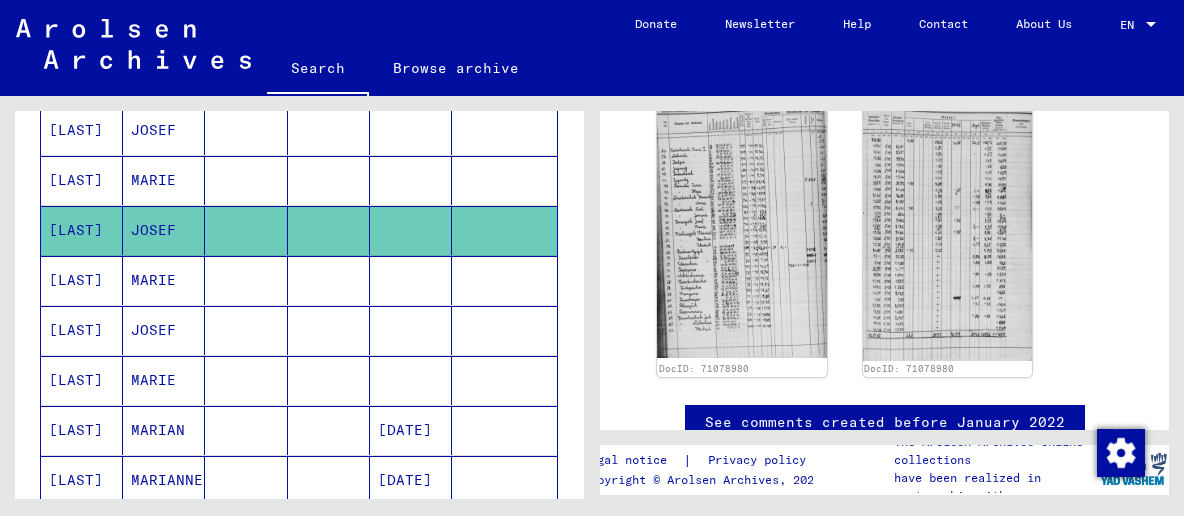 click at bounding box center [246, 380] 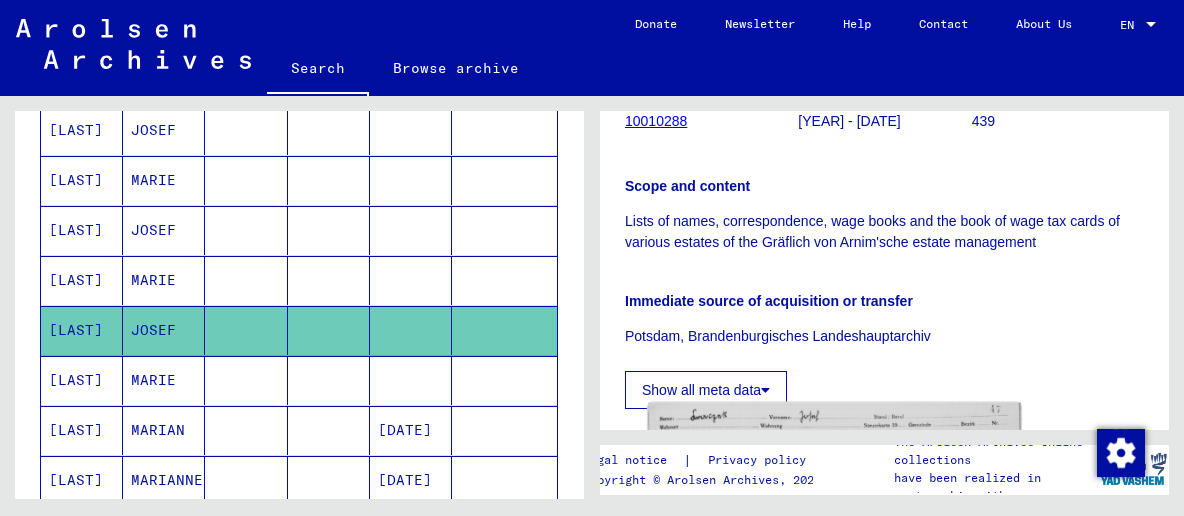 scroll, scrollTop: 751, scrollLeft: 0, axis: vertical 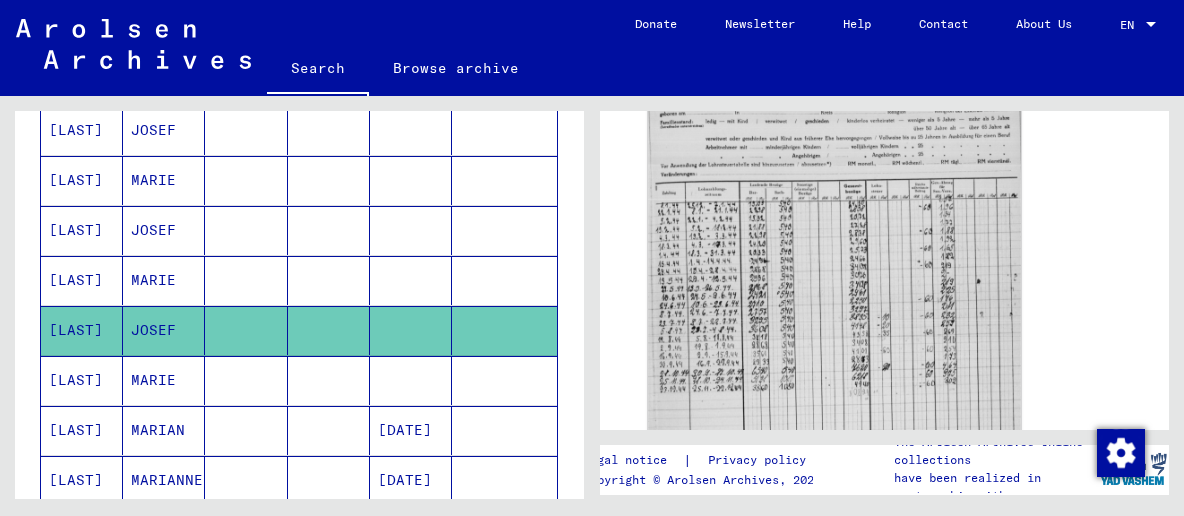 click 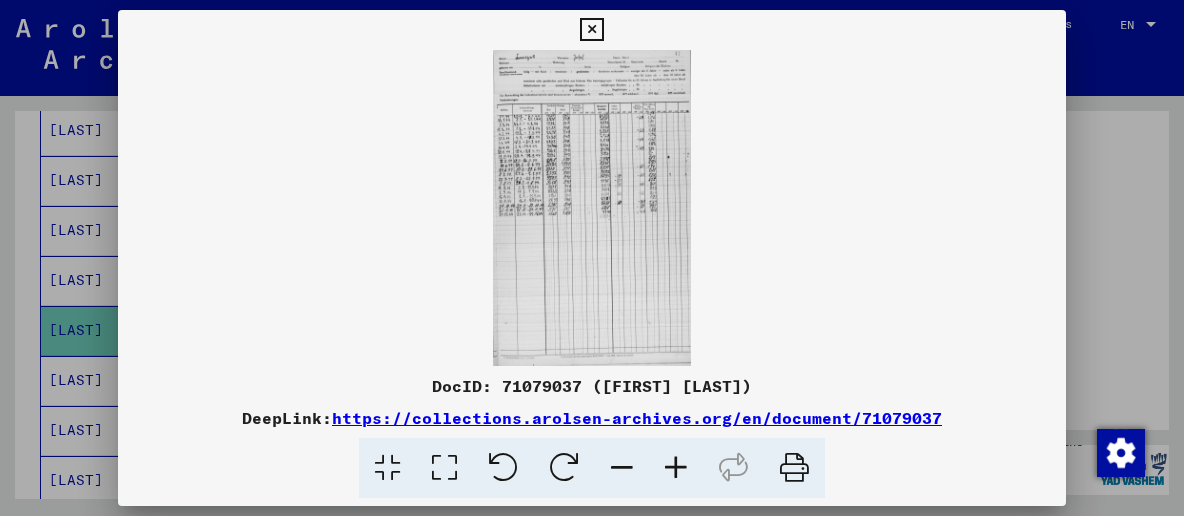 click at bounding box center [444, 468] 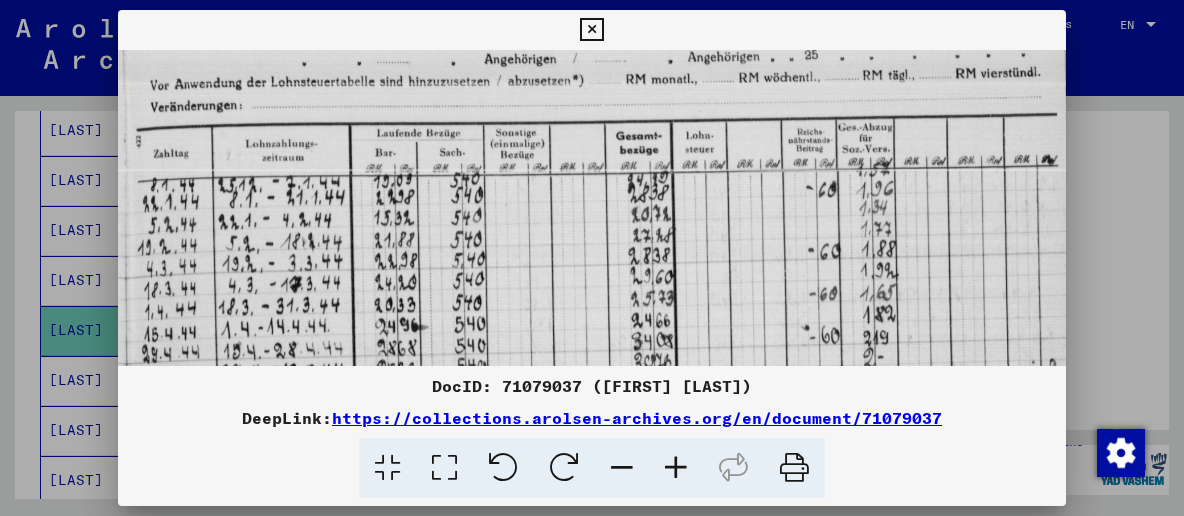 scroll, scrollTop: 192, scrollLeft: 0, axis: vertical 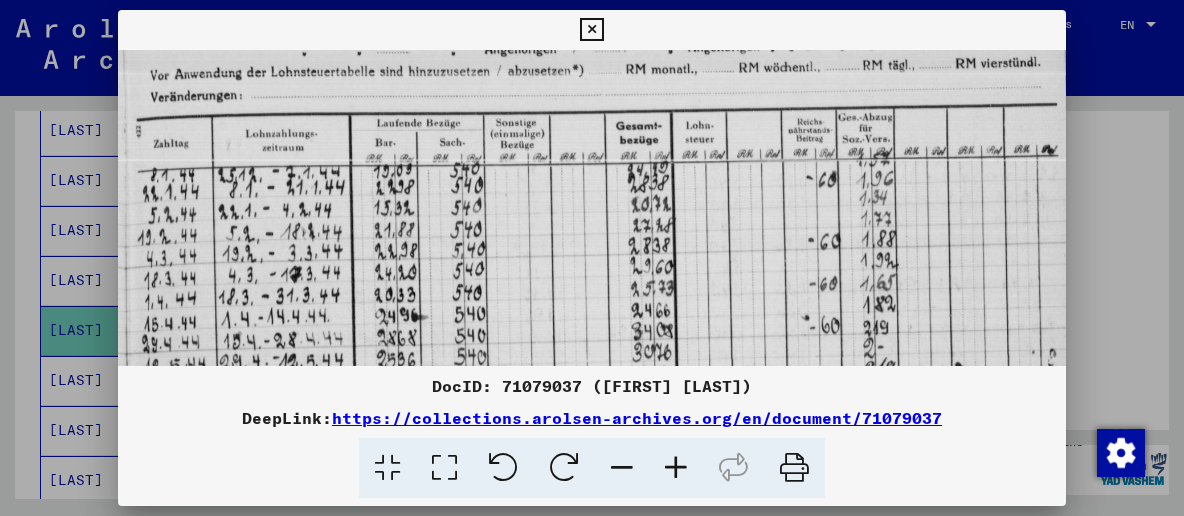 drag, startPoint x: 602, startPoint y: 278, endPoint x: 607, endPoint y: 97, distance: 181.06905 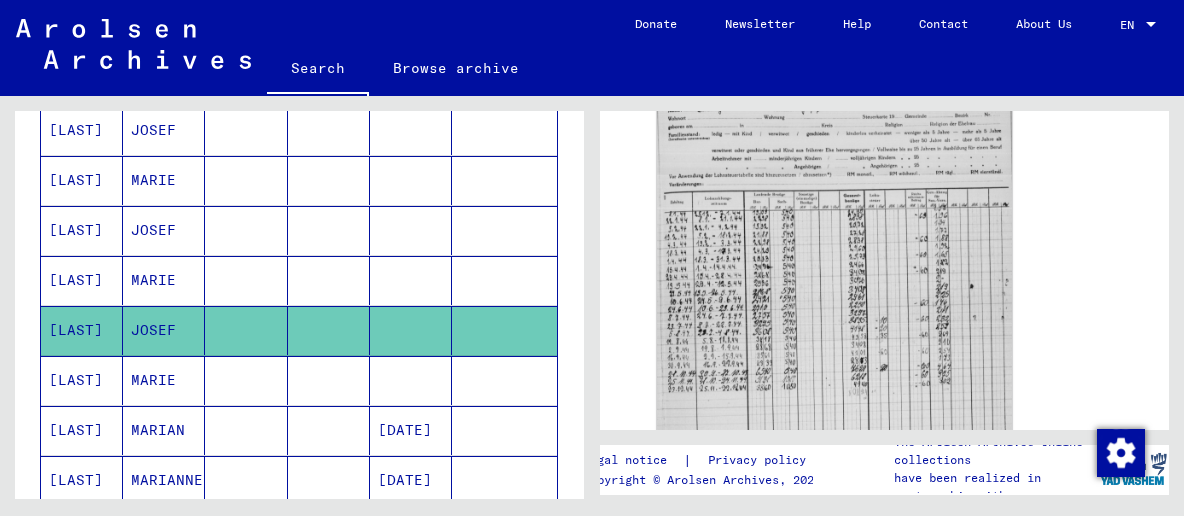 click at bounding box center (329, 280) 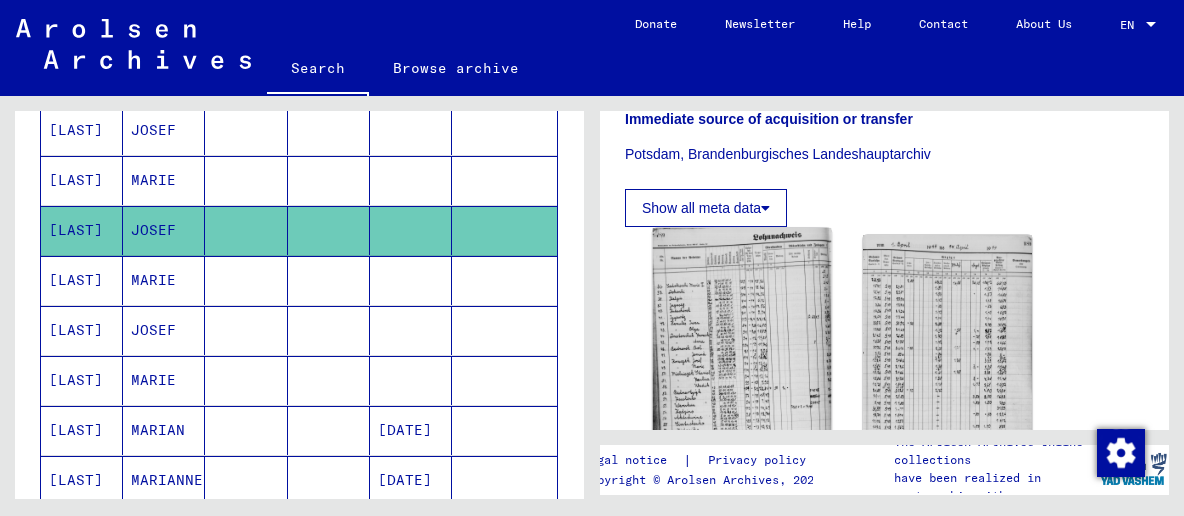 scroll, scrollTop: 644, scrollLeft: 0, axis: vertical 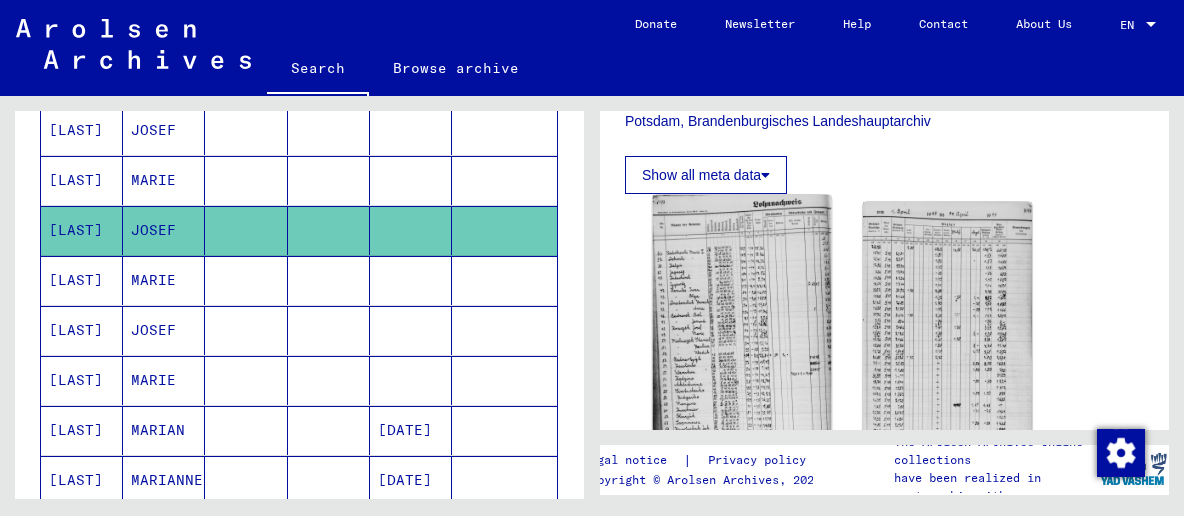 click 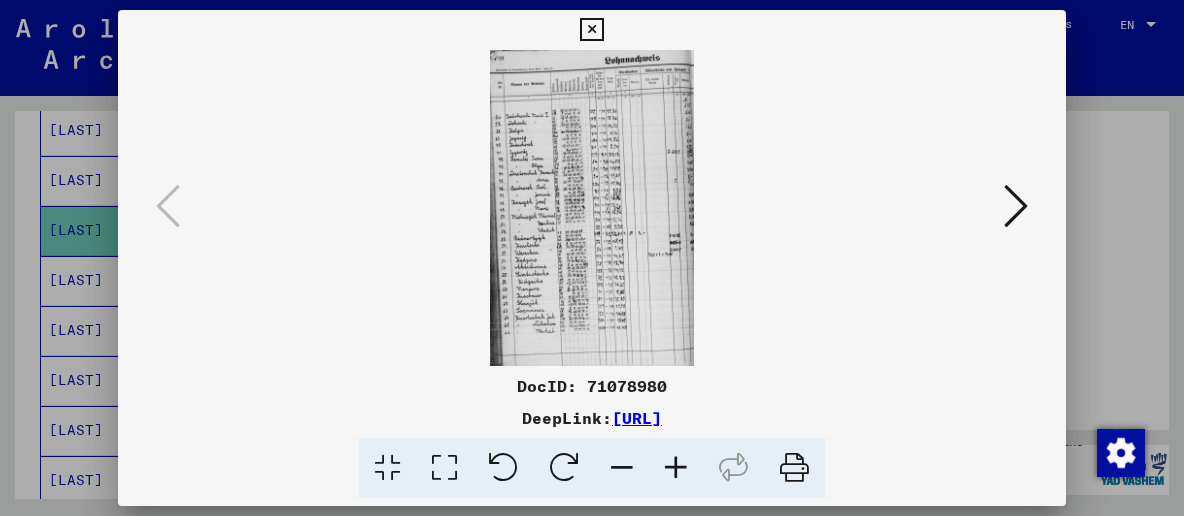 click at bounding box center [444, 468] 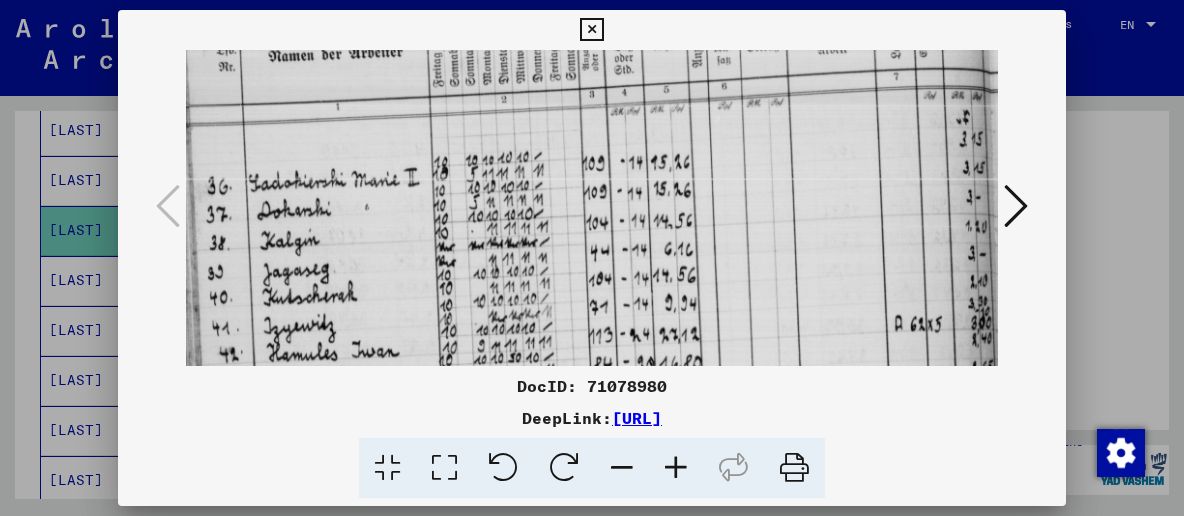 drag, startPoint x: 514, startPoint y: 269, endPoint x: 511, endPoint y: 136, distance: 133.03383 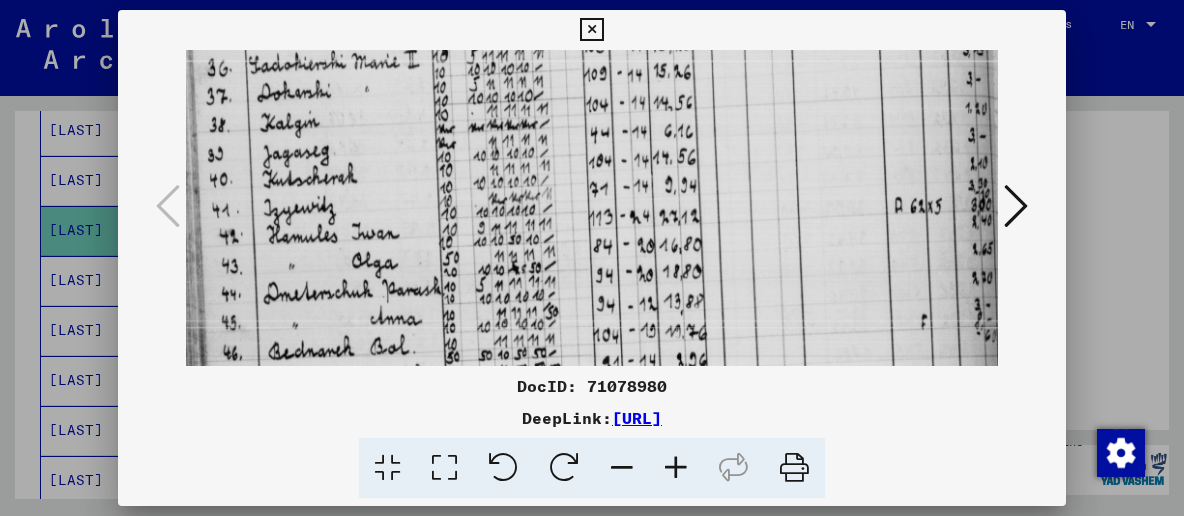 drag, startPoint x: 523, startPoint y: 276, endPoint x: 535, endPoint y: 160, distance: 116.61904 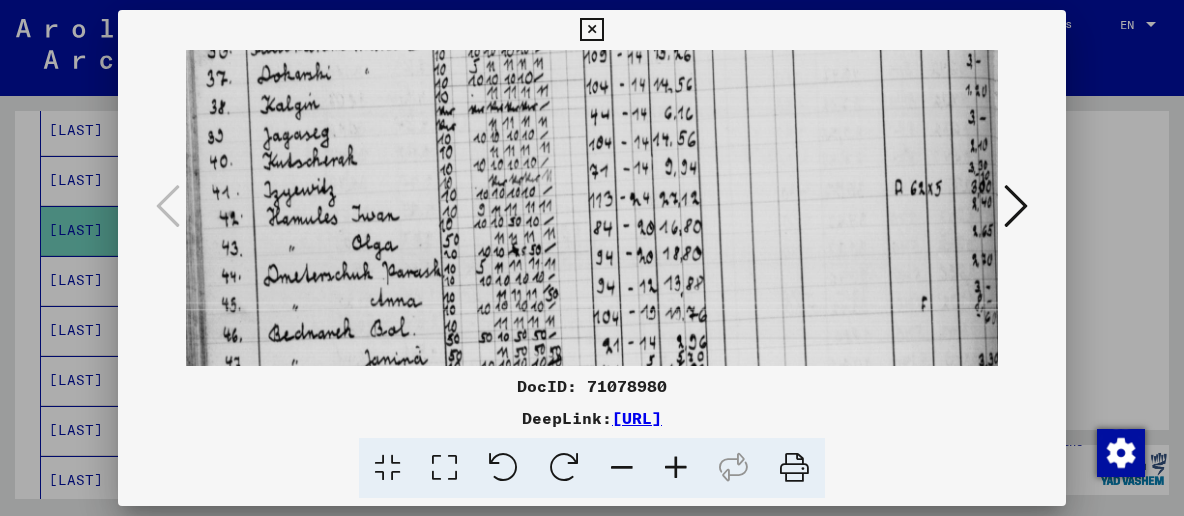 drag, startPoint x: 714, startPoint y: 253, endPoint x: 591, endPoint y: 235, distance: 124.3101 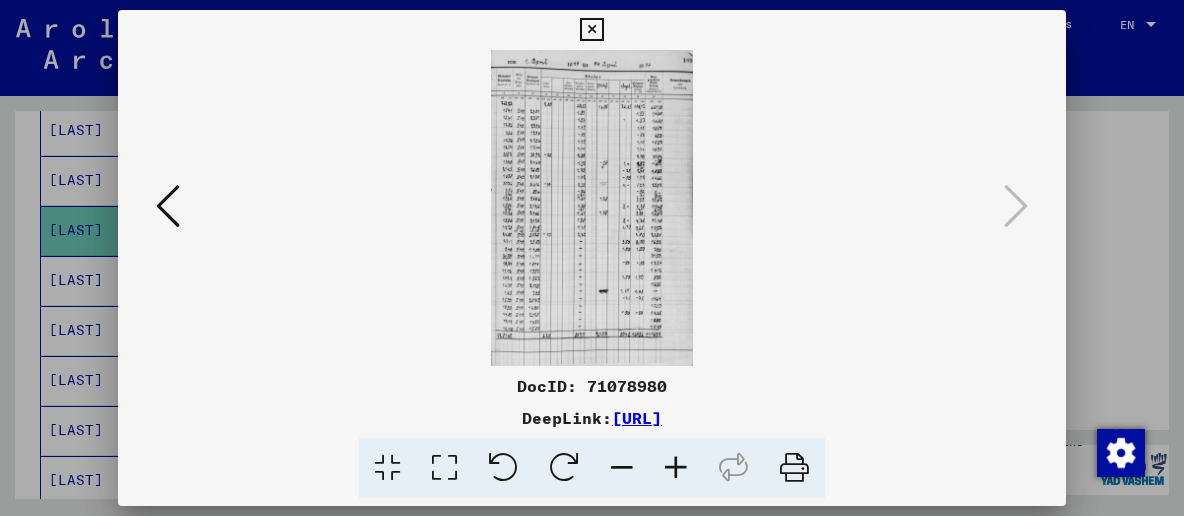 scroll, scrollTop: 0, scrollLeft: 0, axis: both 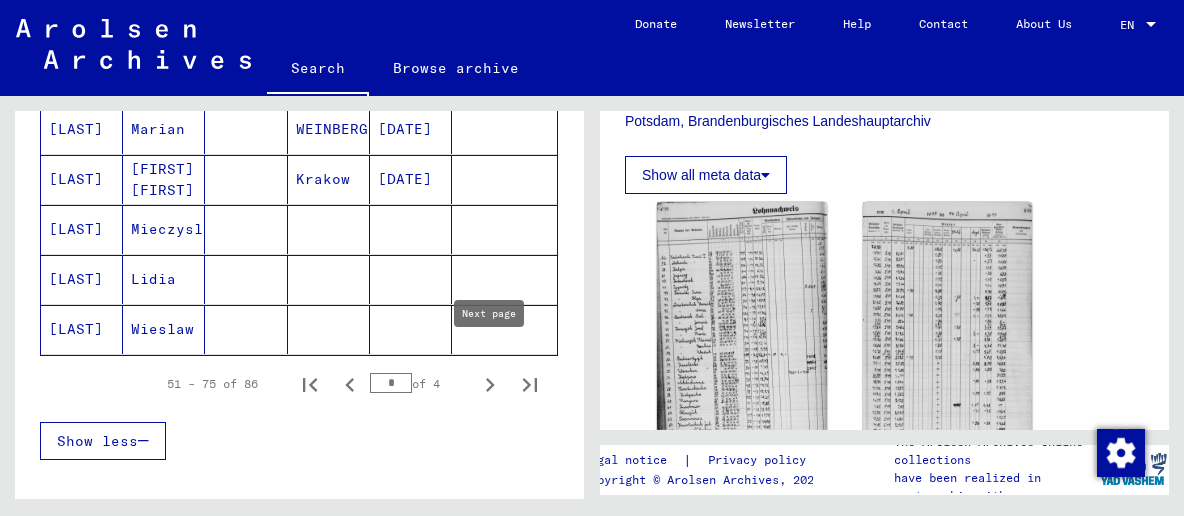 click 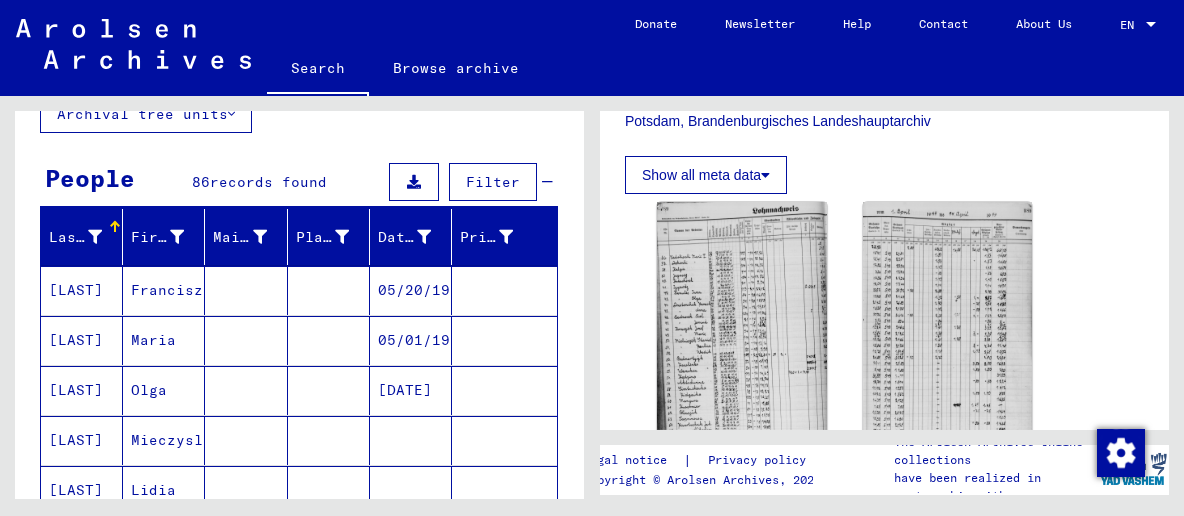 scroll, scrollTop: 138, scrollLeft: 0, axis: vertical 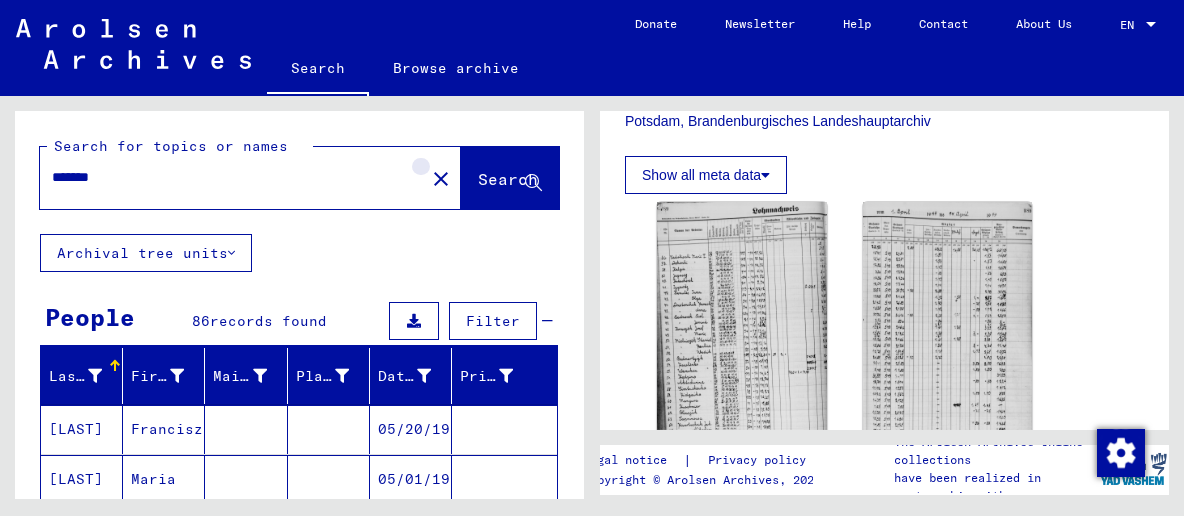 click on "close" 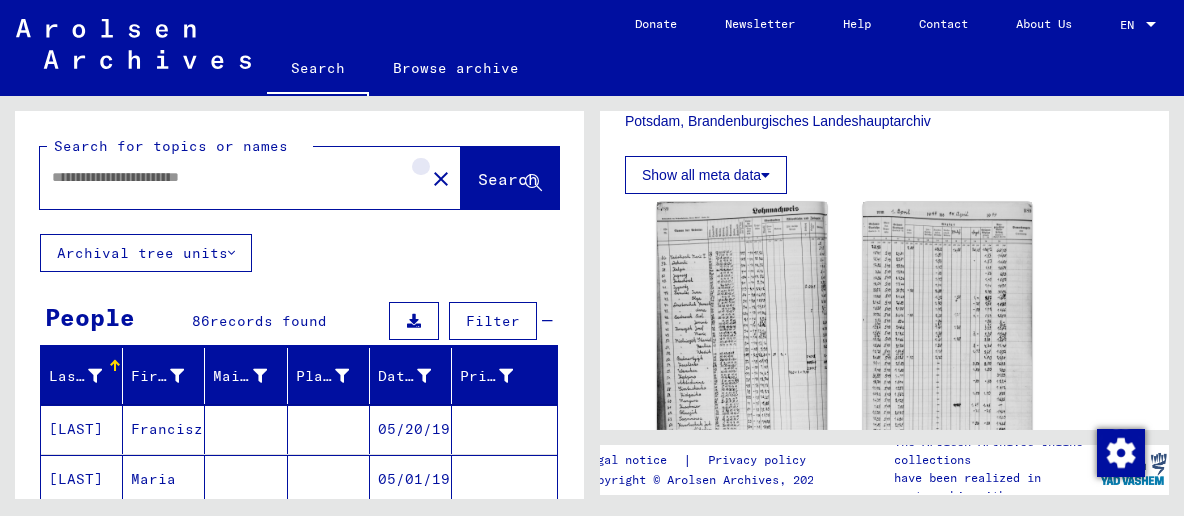 scroll, scrollTop: 0, scrollLeft: 0, axis: both 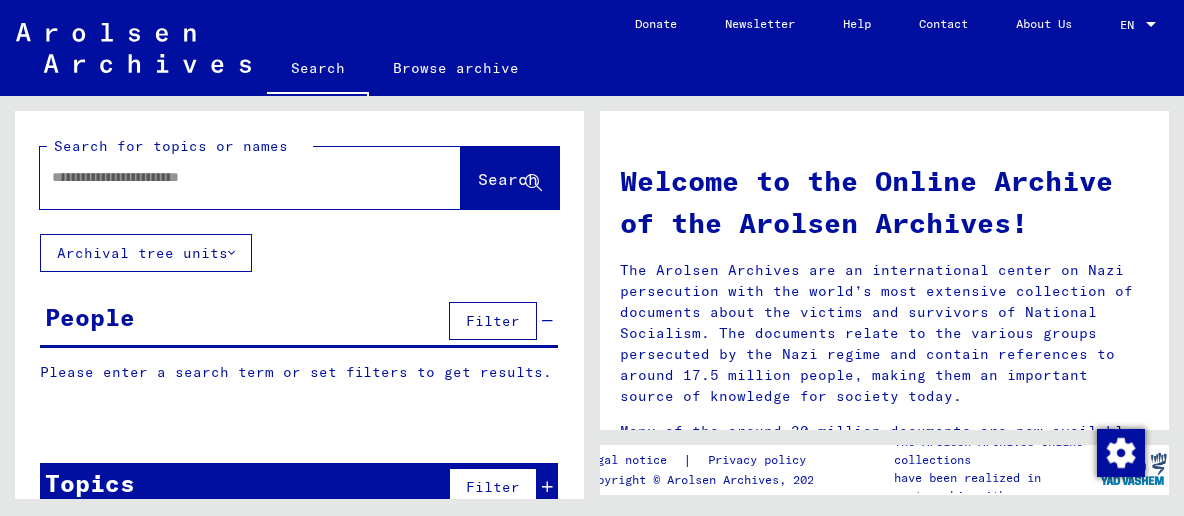 click at bounding box center [226, 177] 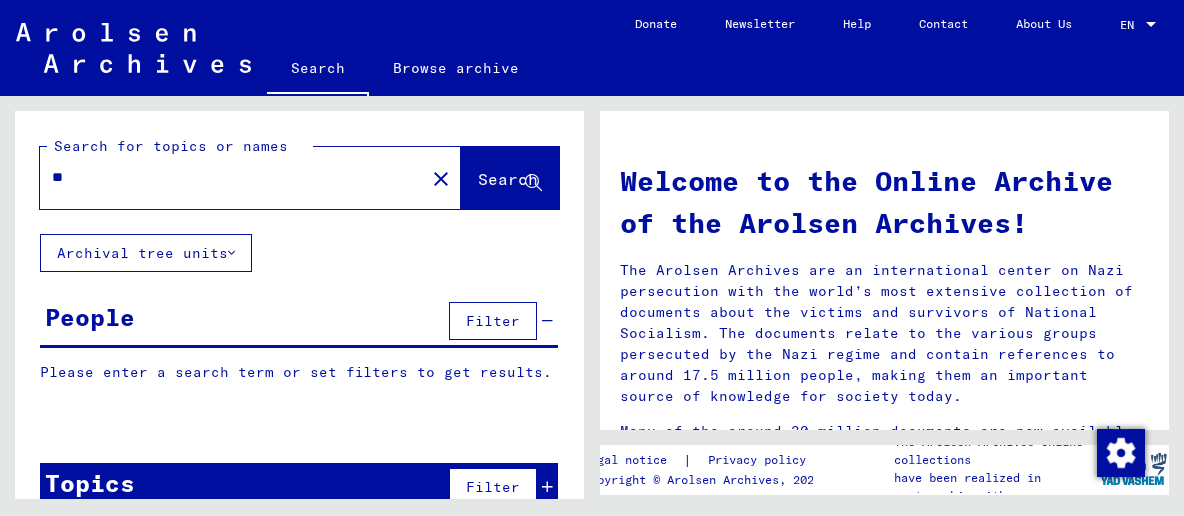 type on "*" 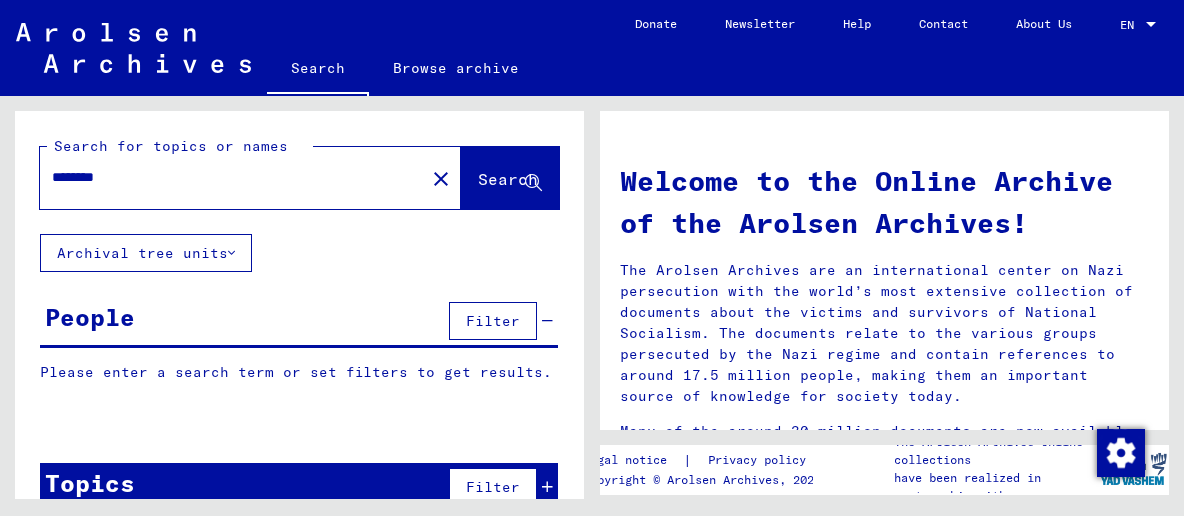 type on "********" 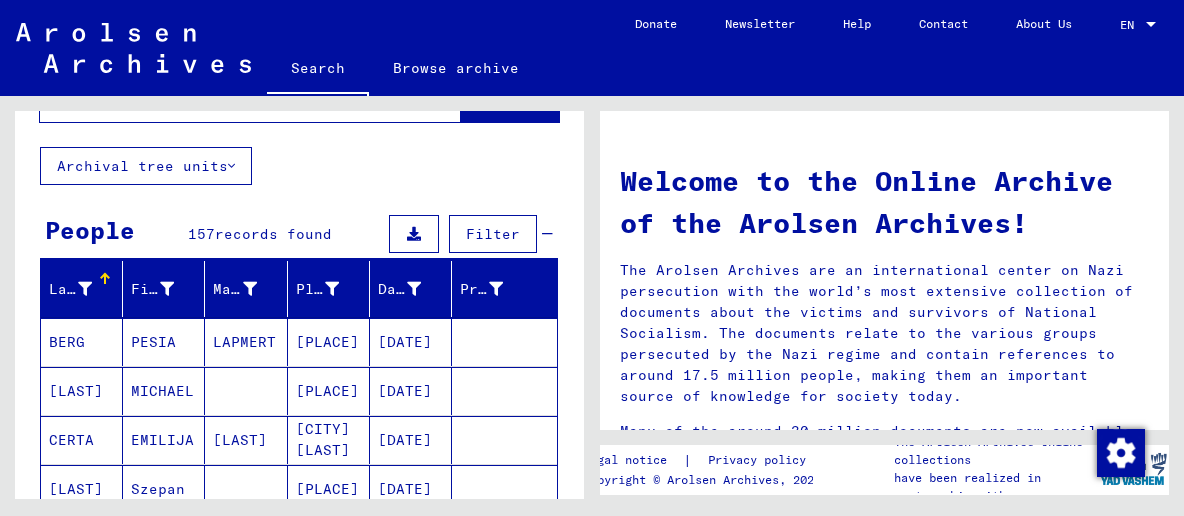 scroll, scrollTop: 215, scrollLeft: 0, axis: vertical 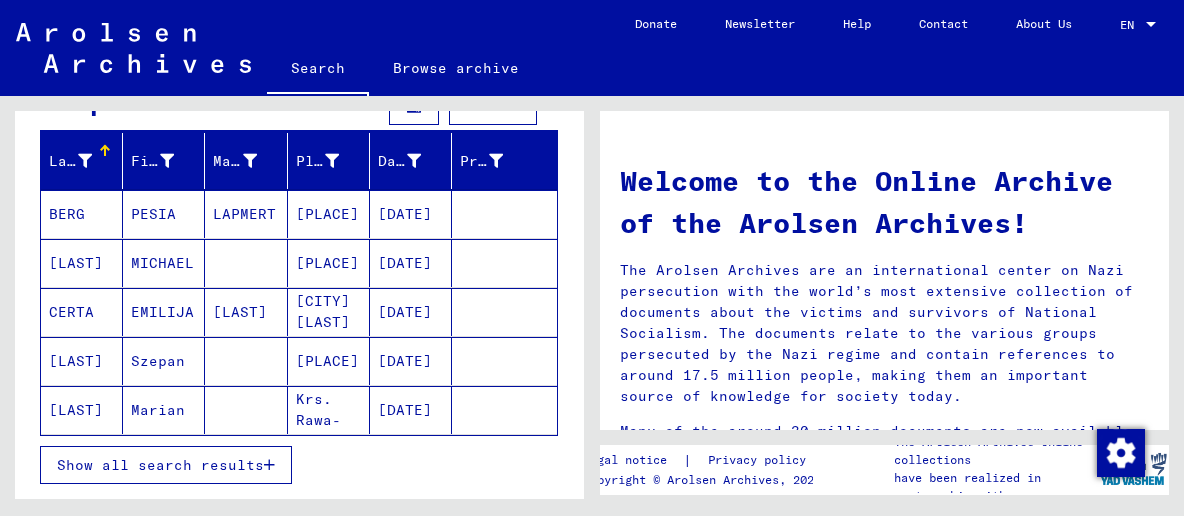 click on "Show all search results" at bounding box center [166, 465] 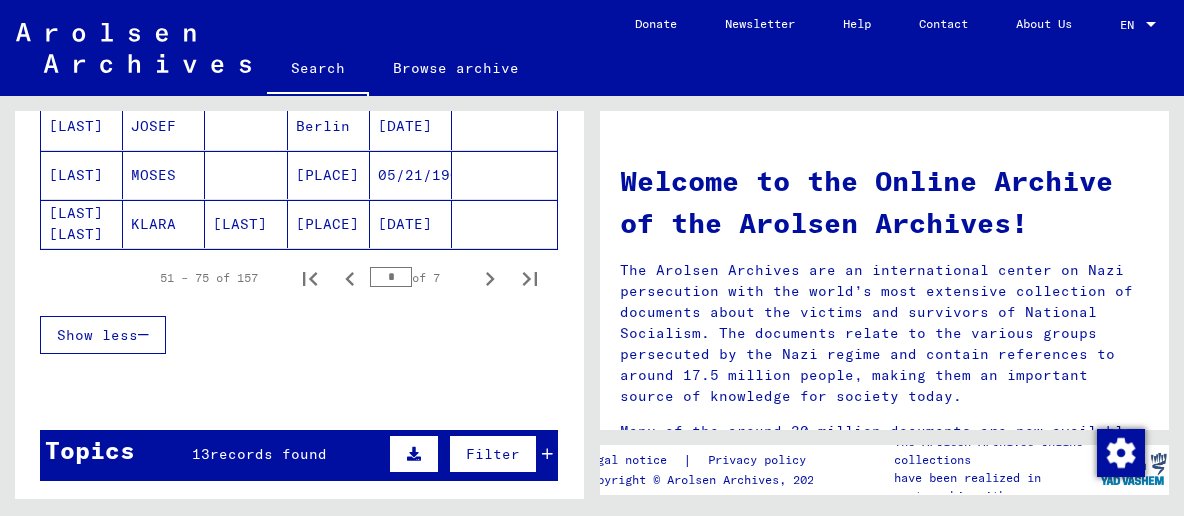 scroll, scrollTop: 1395, scrollLeft: 0, axis: vertical 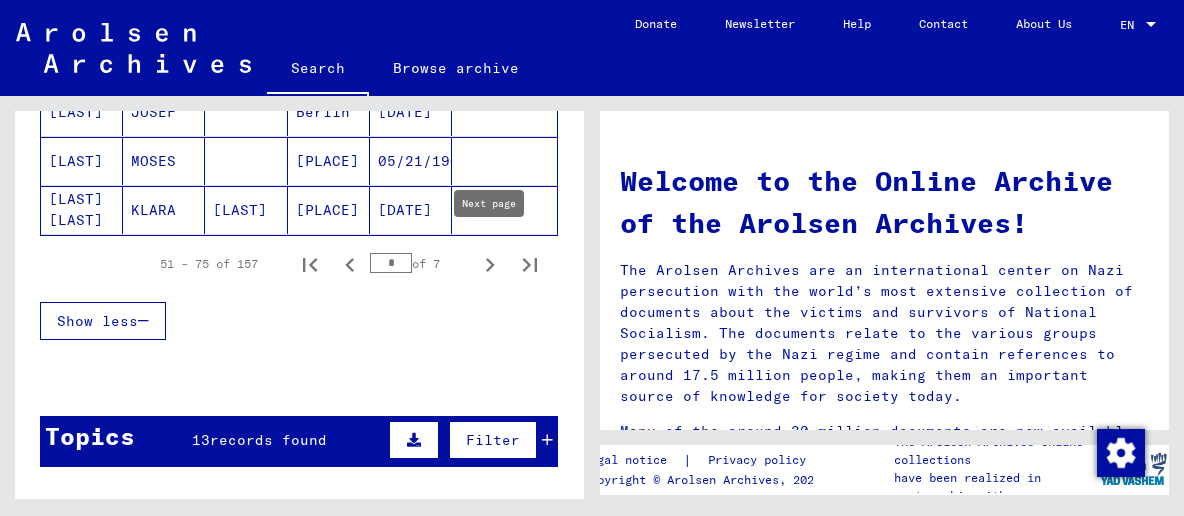click 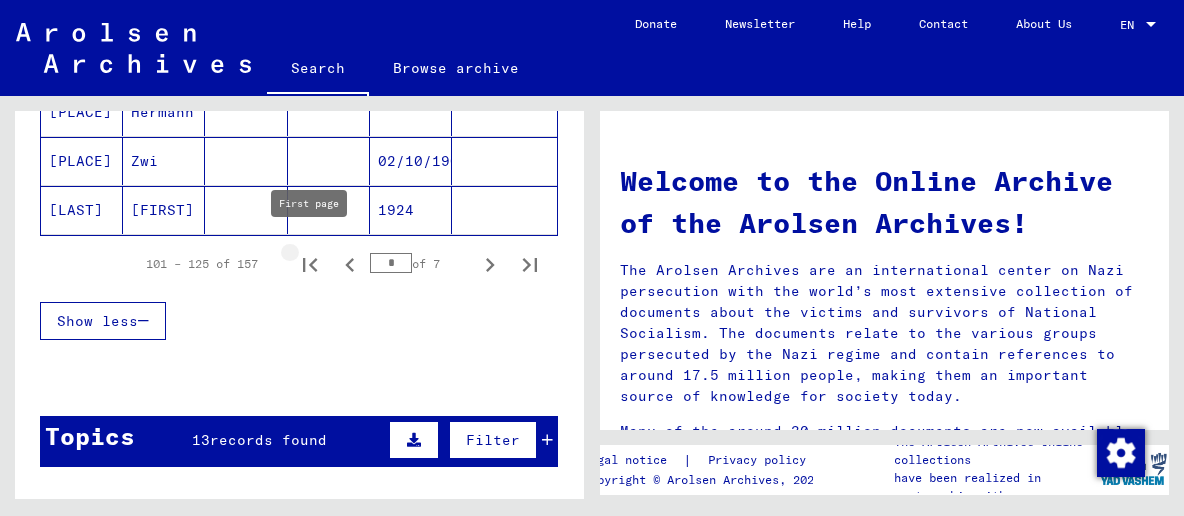 click 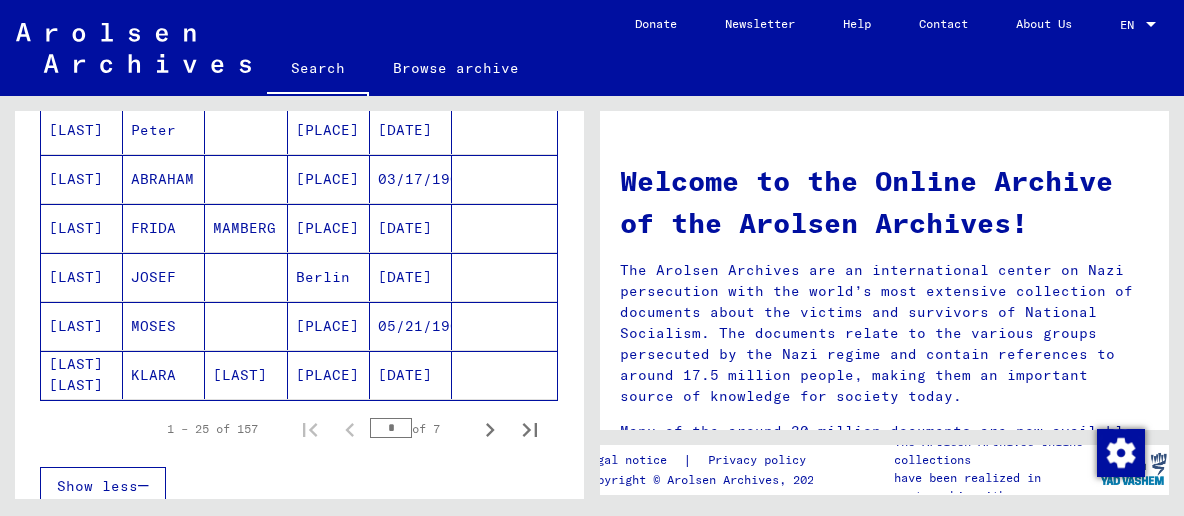 scroll, scrollTop: 1288, scrollLeft: 0, axis: vertical 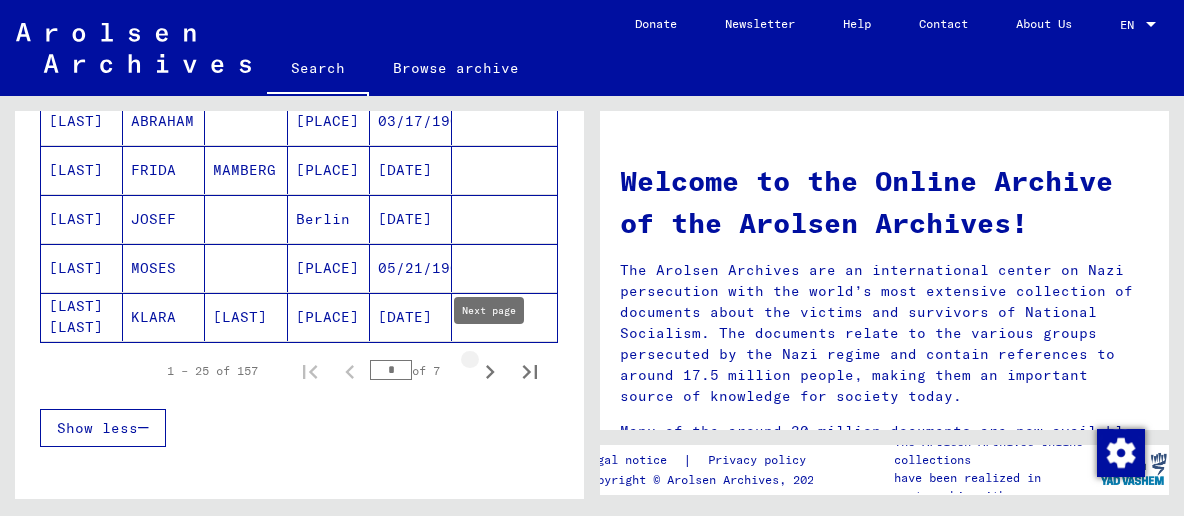 click 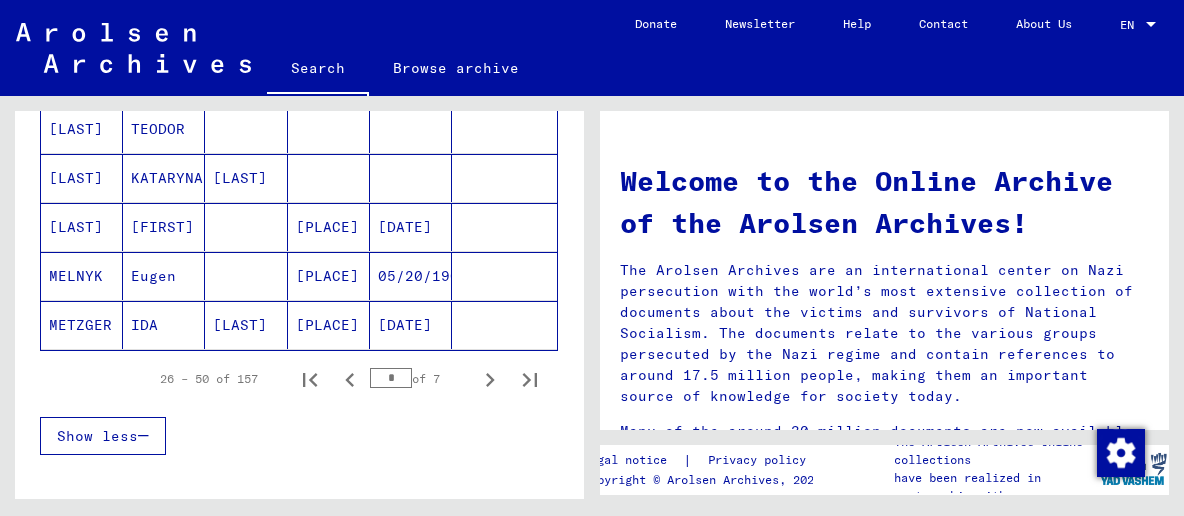 scroll, scrollTop: 1288, scrollLeft: 0, axis: vertical 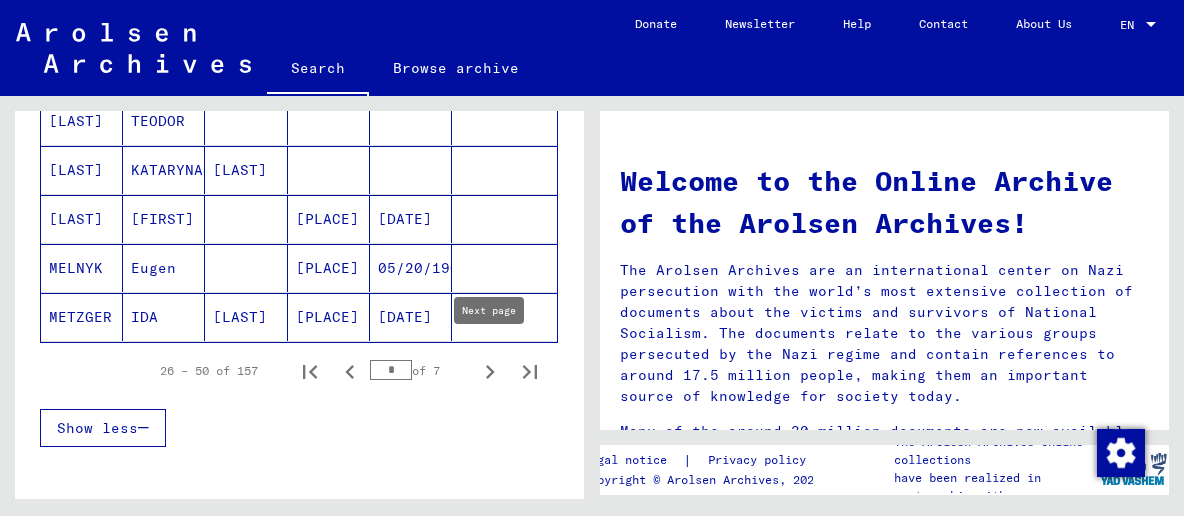 click 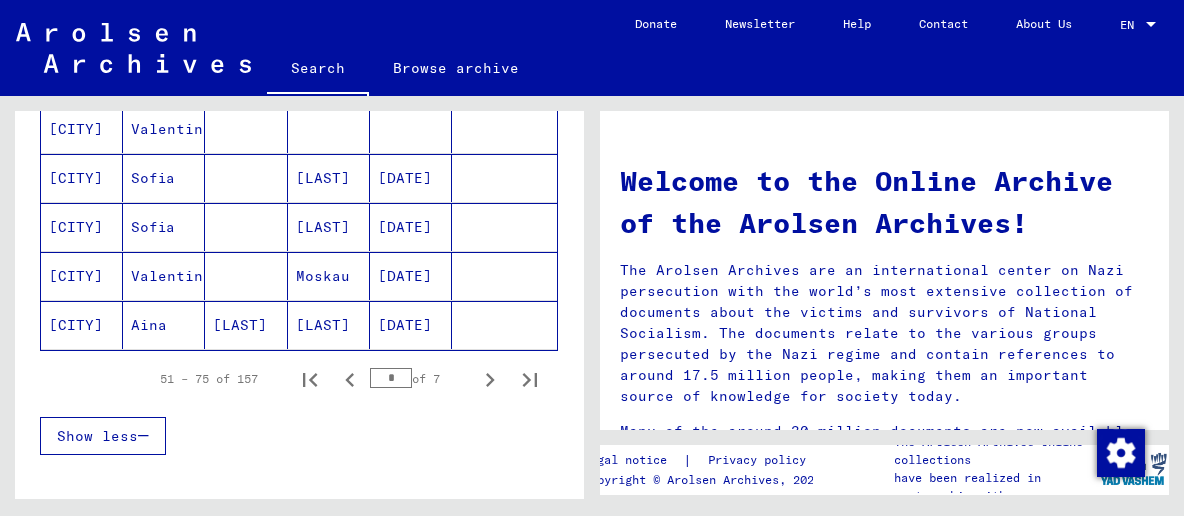 scroll, scrollTop: 1395, scrollLeft: 0, axis: vertical 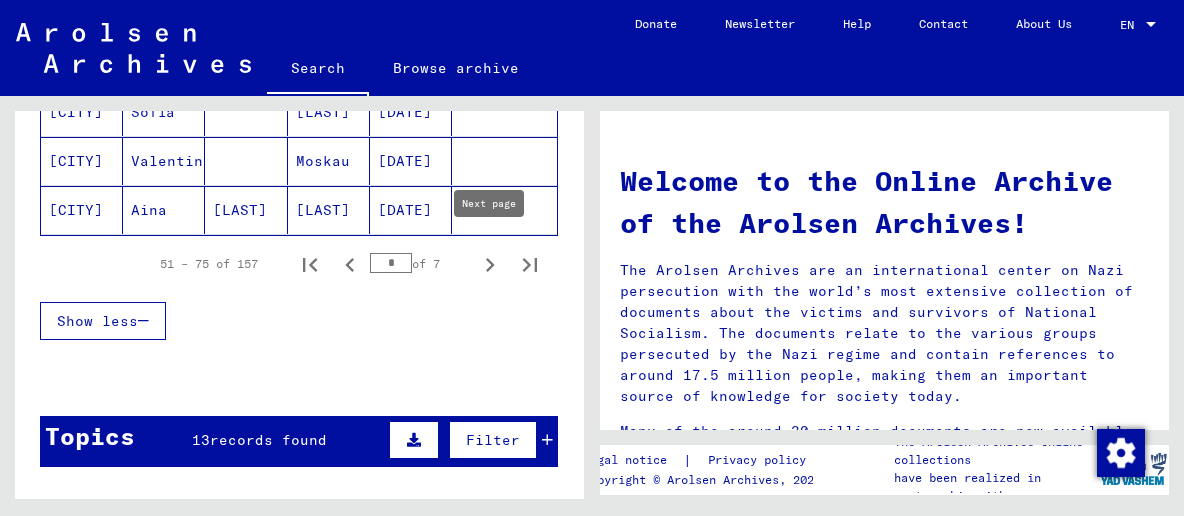 click 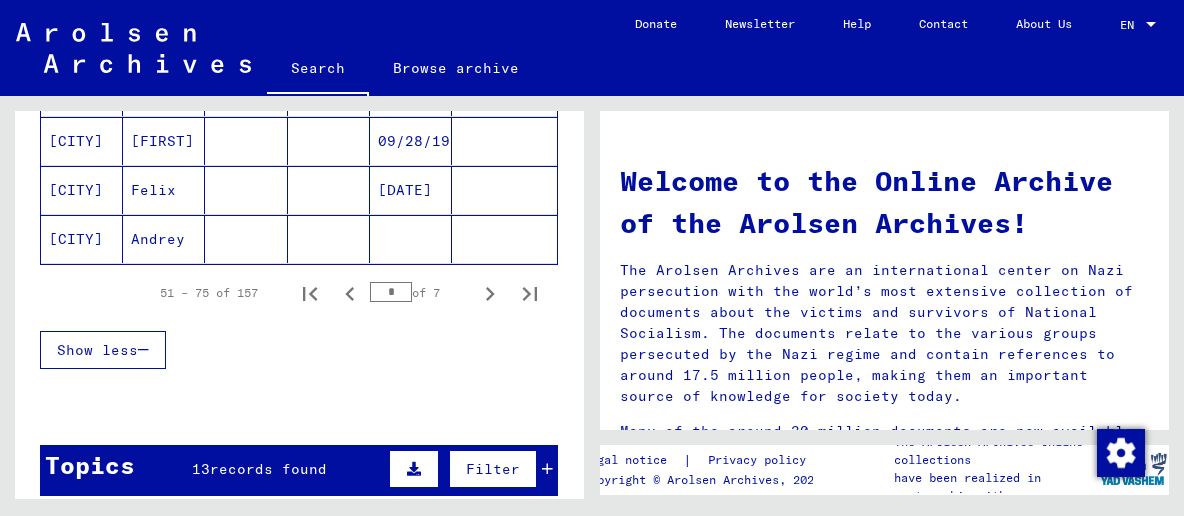scroll, scrollTop: 1395, scrollLeft: 0, axis: vertical 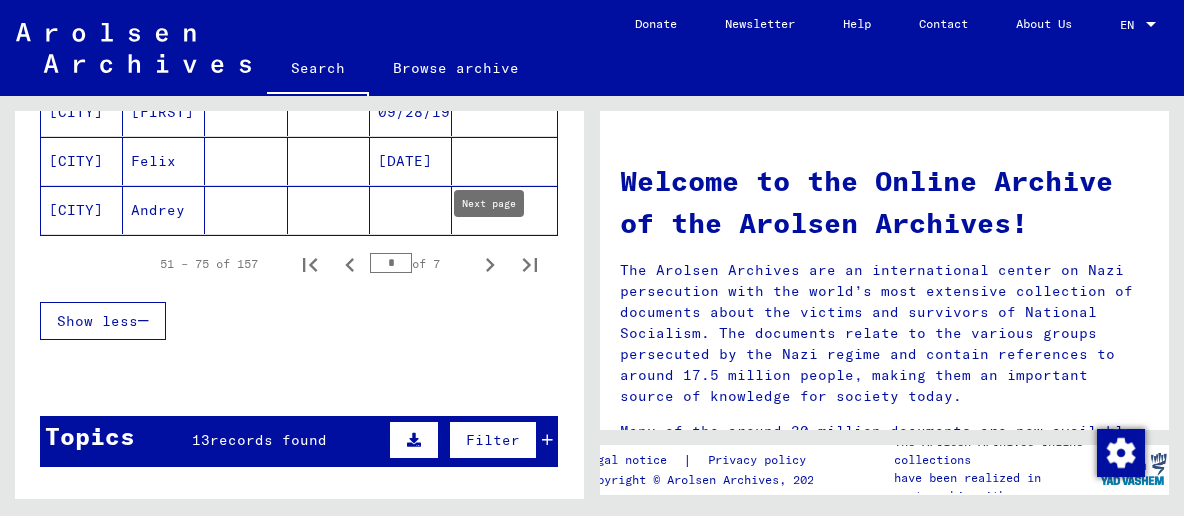 click 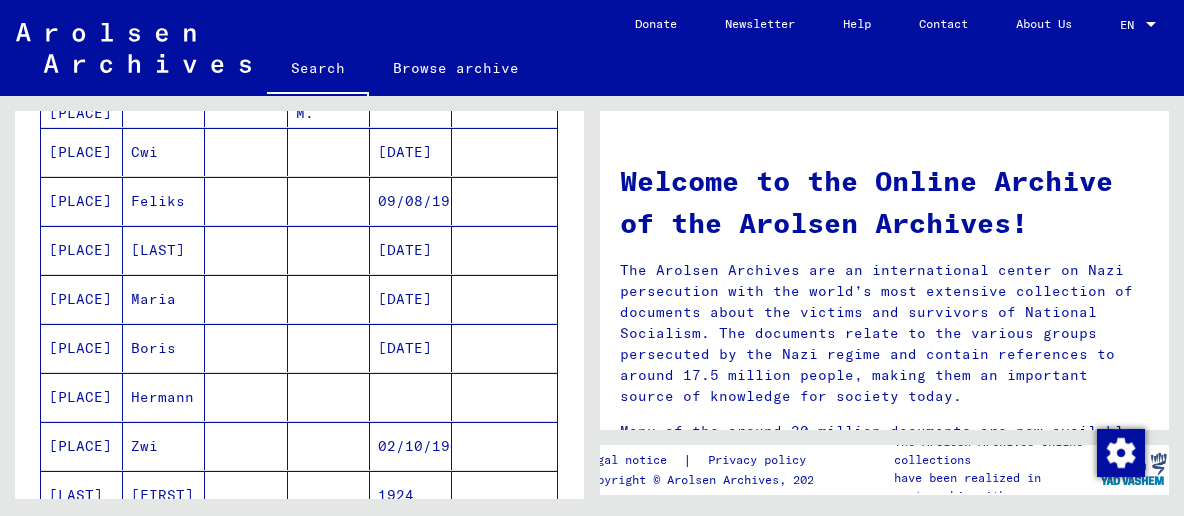 scroll, scrollTop: 1288, scrollLeft: 0, axis: vertical 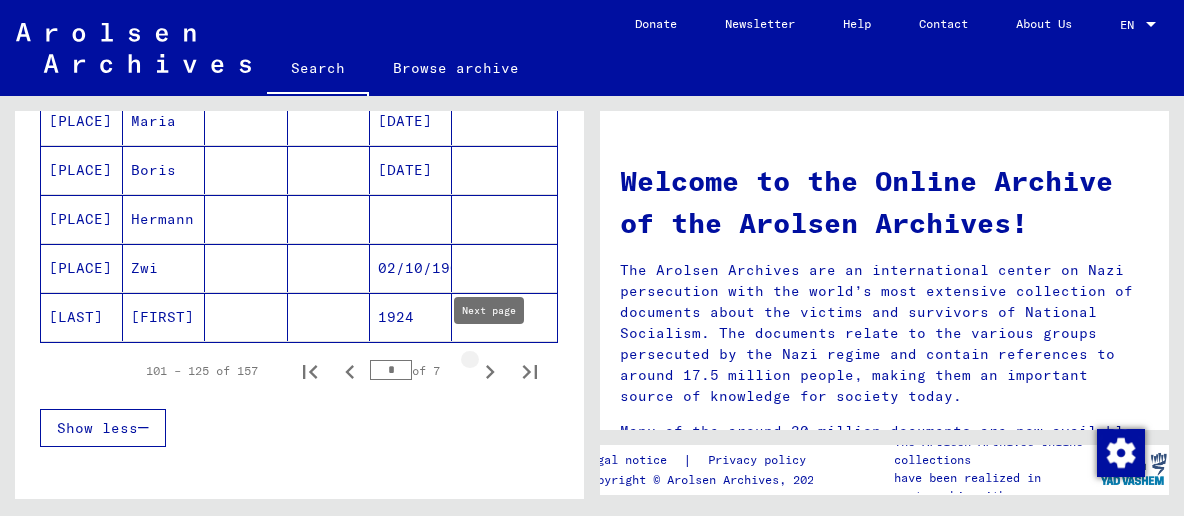 click 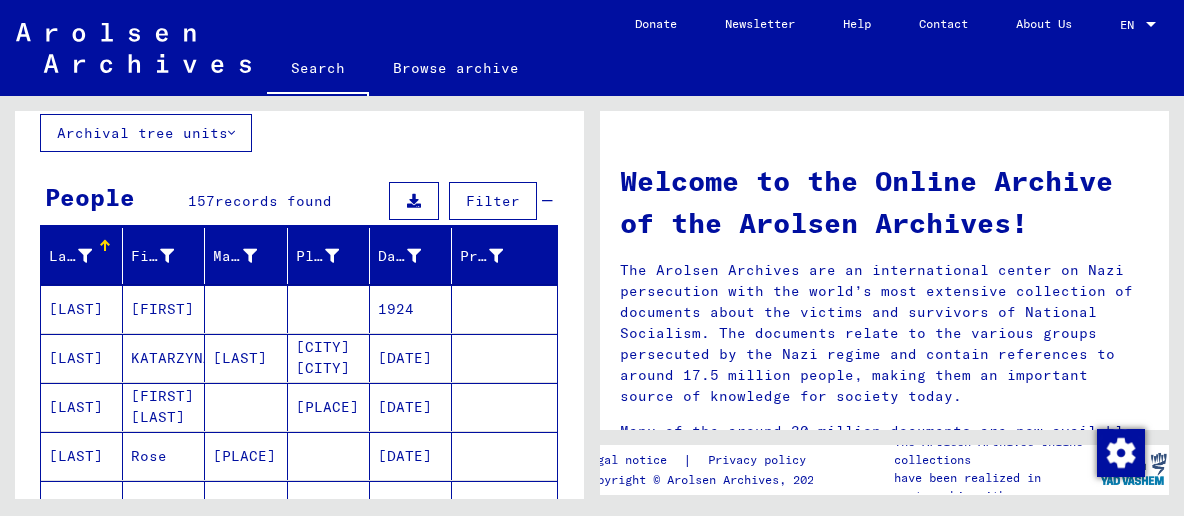 scroll, scrollTop: 107, scrollLeft: 0, axis: vertical 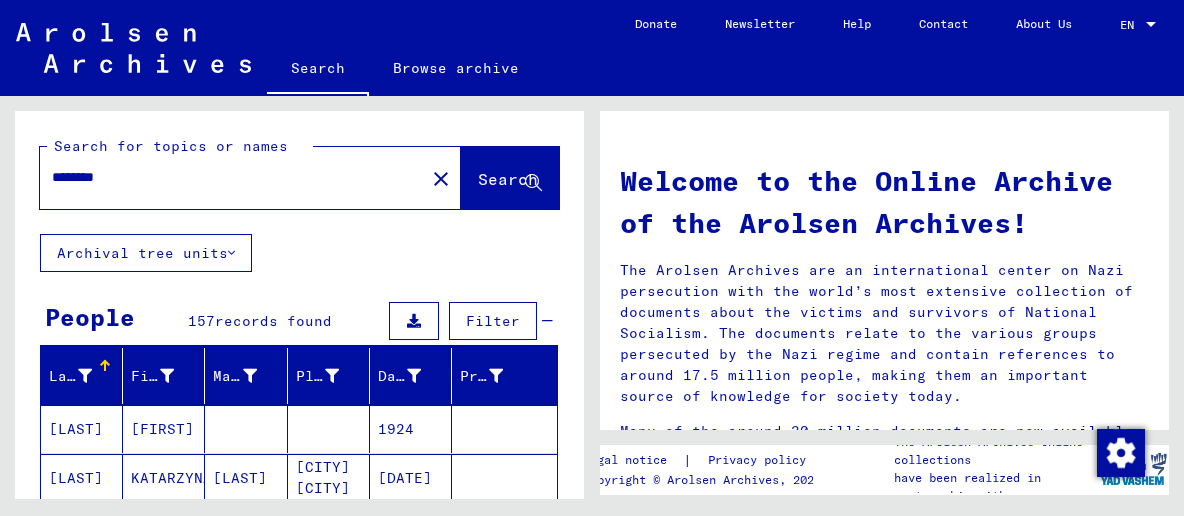 click on "********" at bounding box center [226, 177] 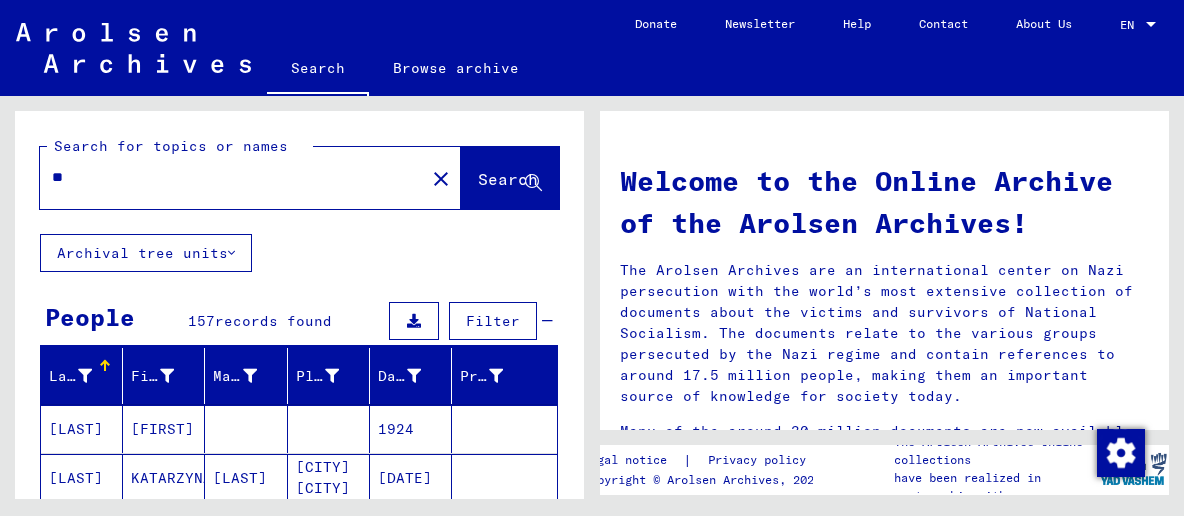 type on "*" 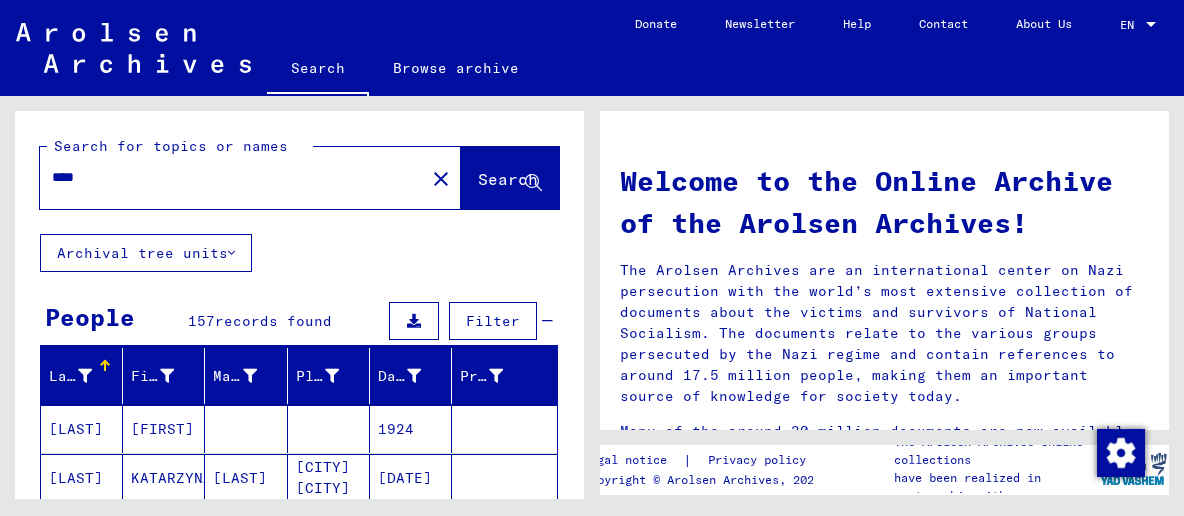 type on "****" 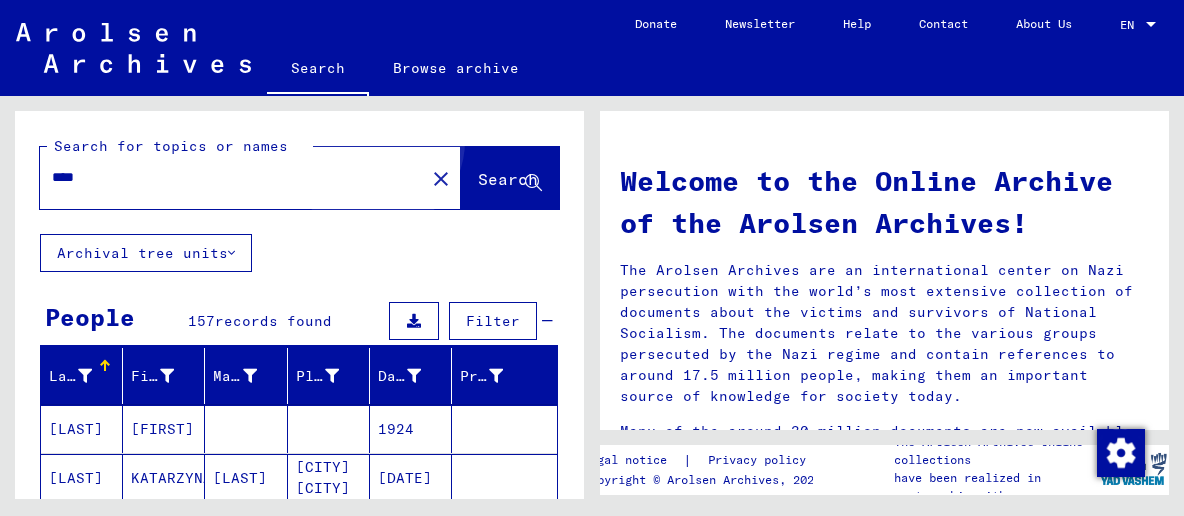 click on "Search" 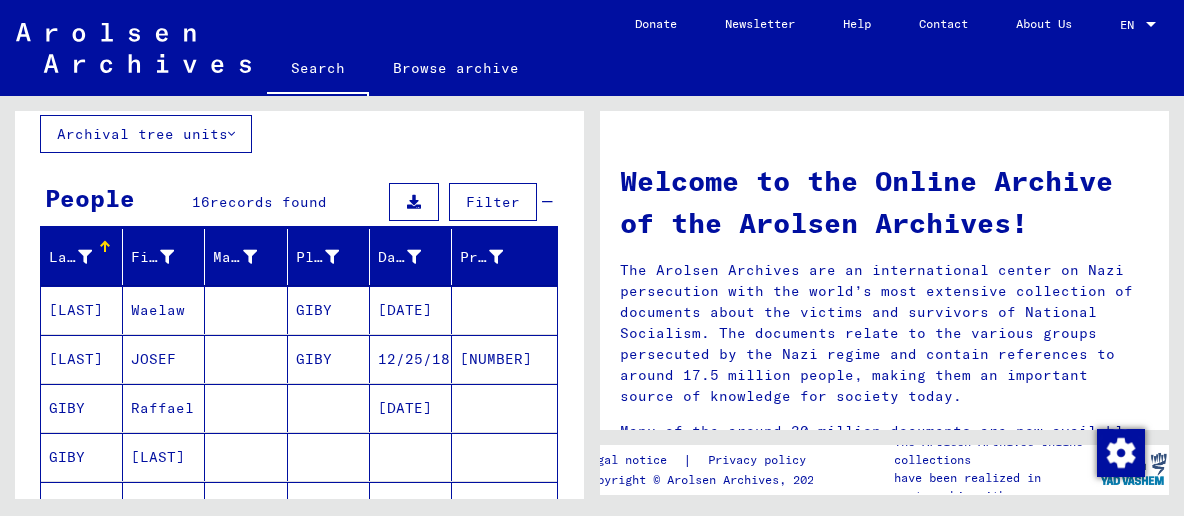 scroll, scrollTop: 215, scrollLeft: 0, axis: vertical 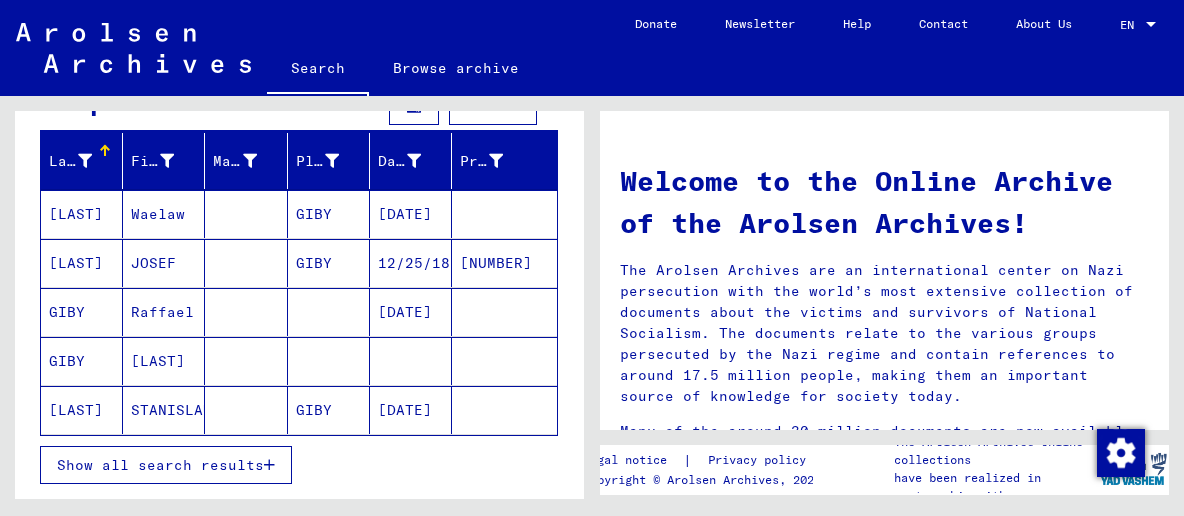 click on "Show all search results" at bounding box center [160, 465] 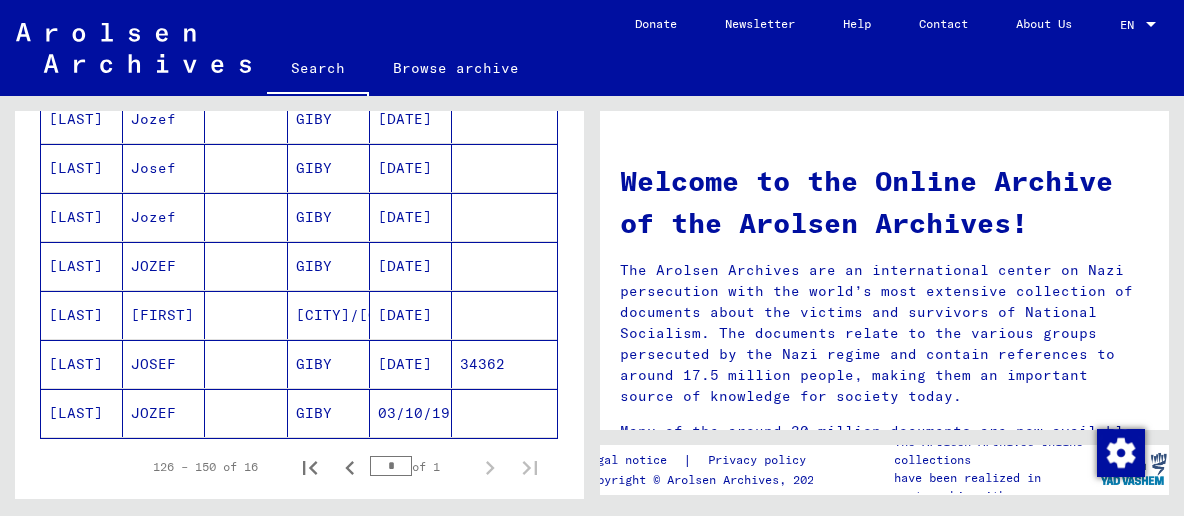 scroll, scrollTop: 858, scrollLeft: 0, axis: vertical 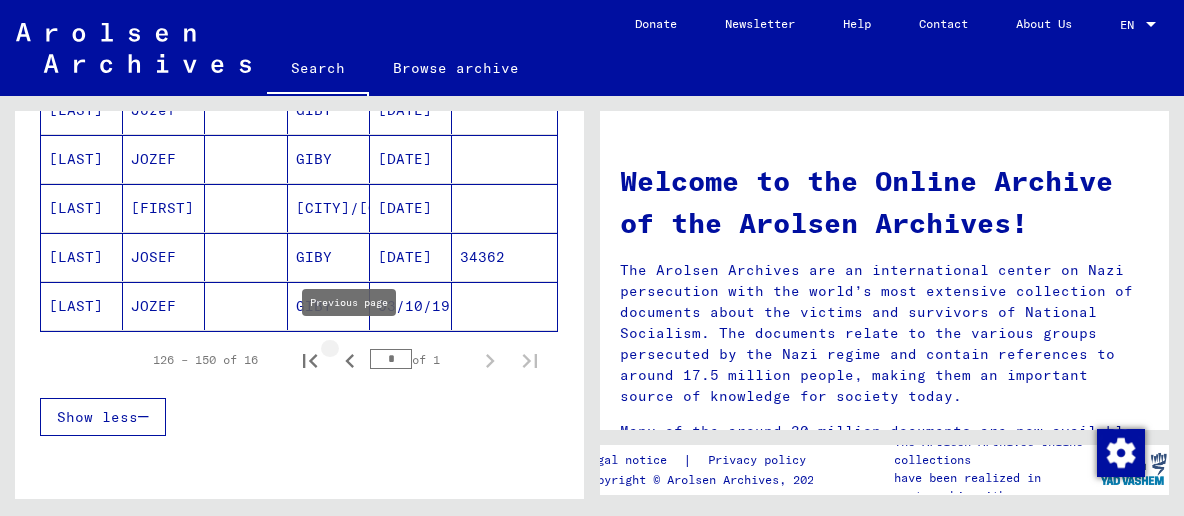 click 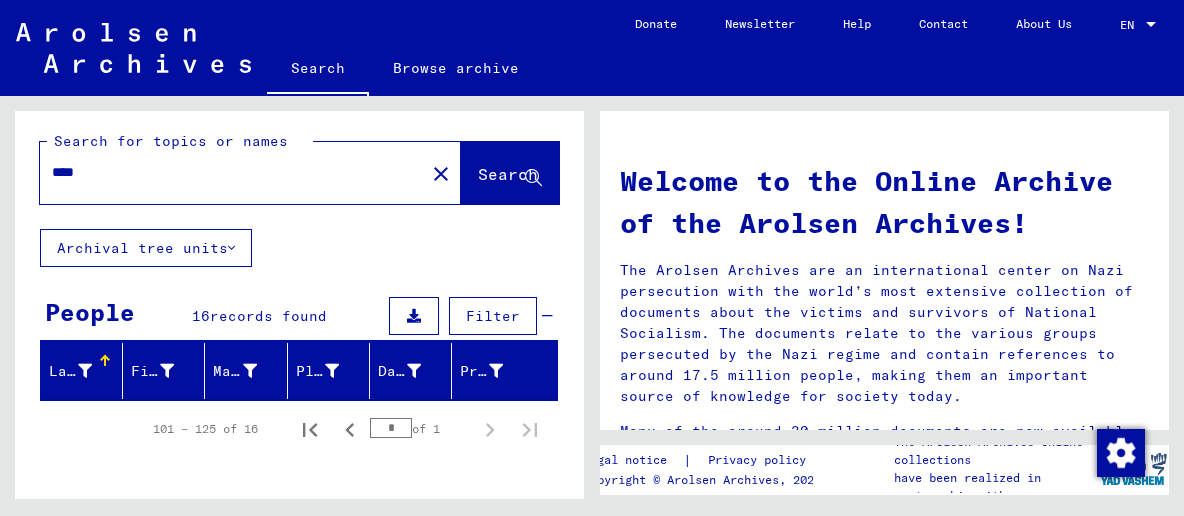 scroll, scrollTop: 0, scrollLeft: 0, axis: both 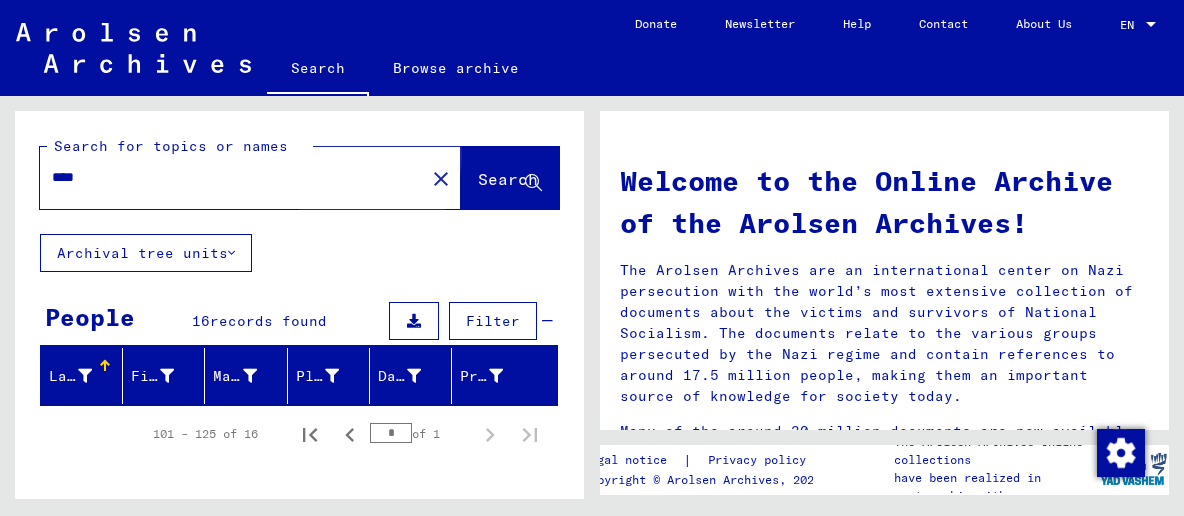 click on "Search" 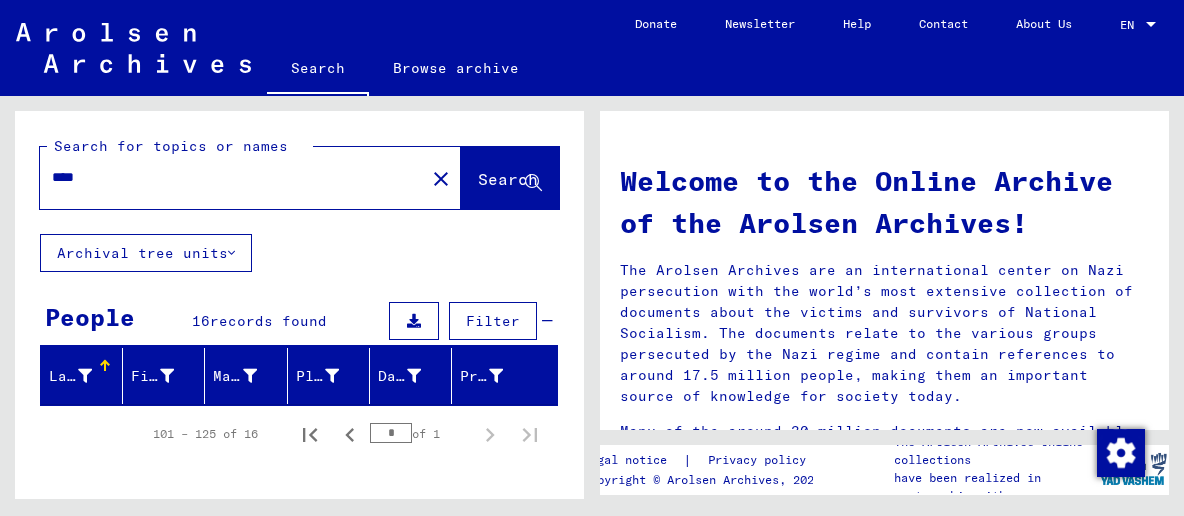 click on "close" 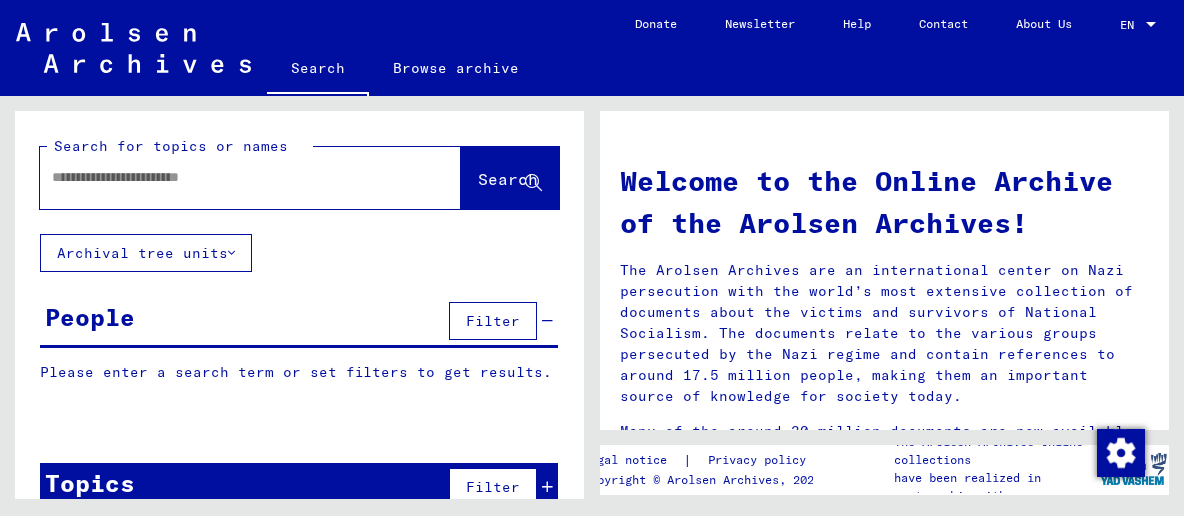click 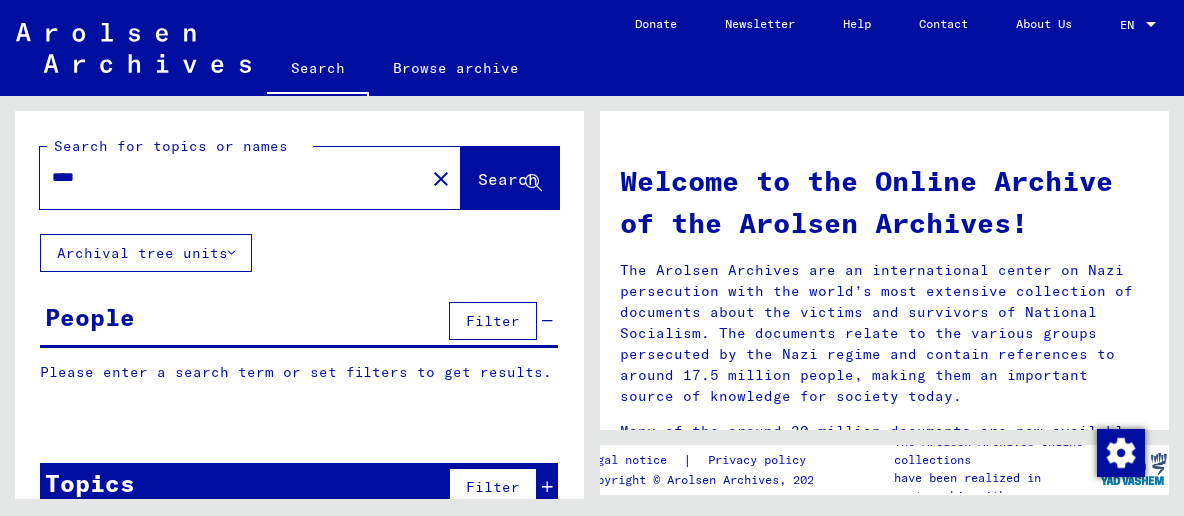 type on "****" 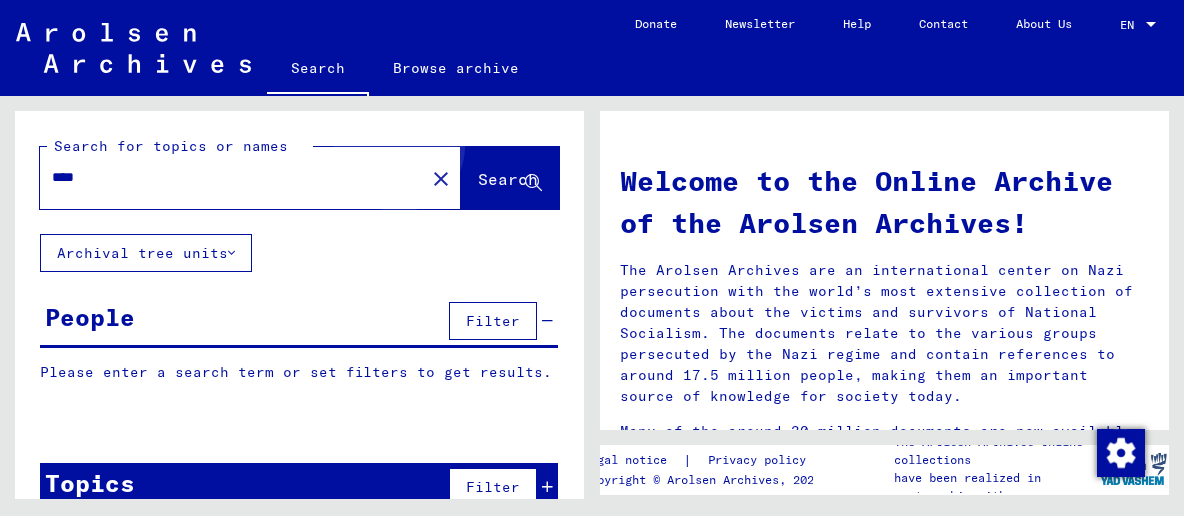 click on "Search" 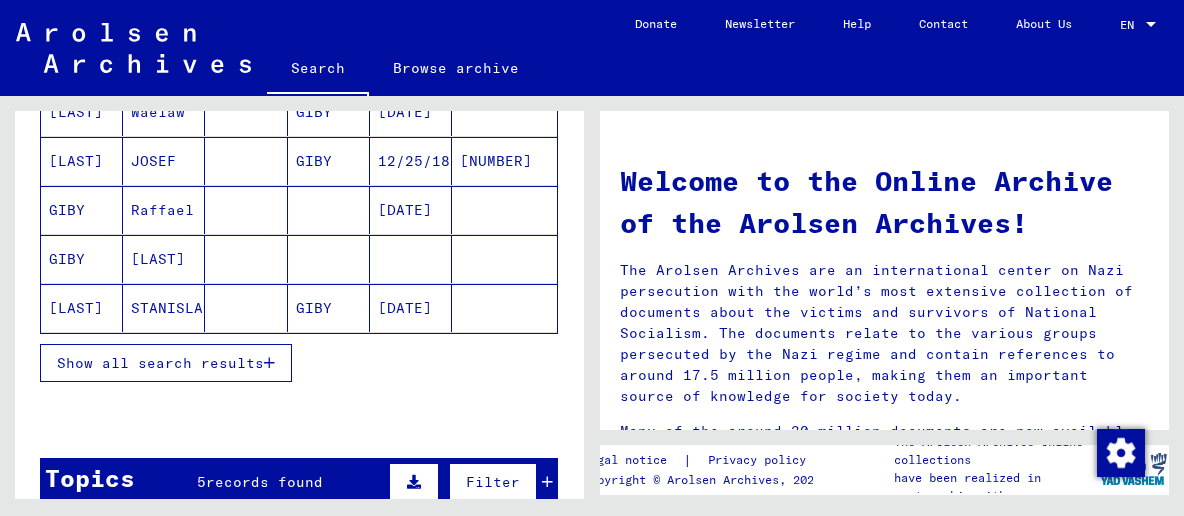 scroll, scrollTop: 322, scrollLeft: 0, axis: vertical 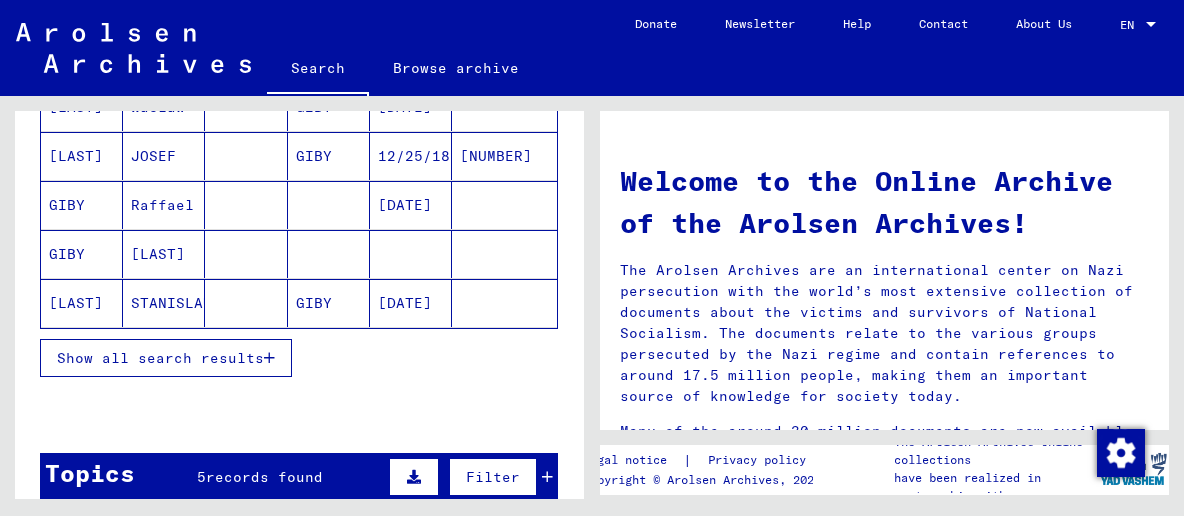 click on "Show all search results" at bounding box center (160, 358) 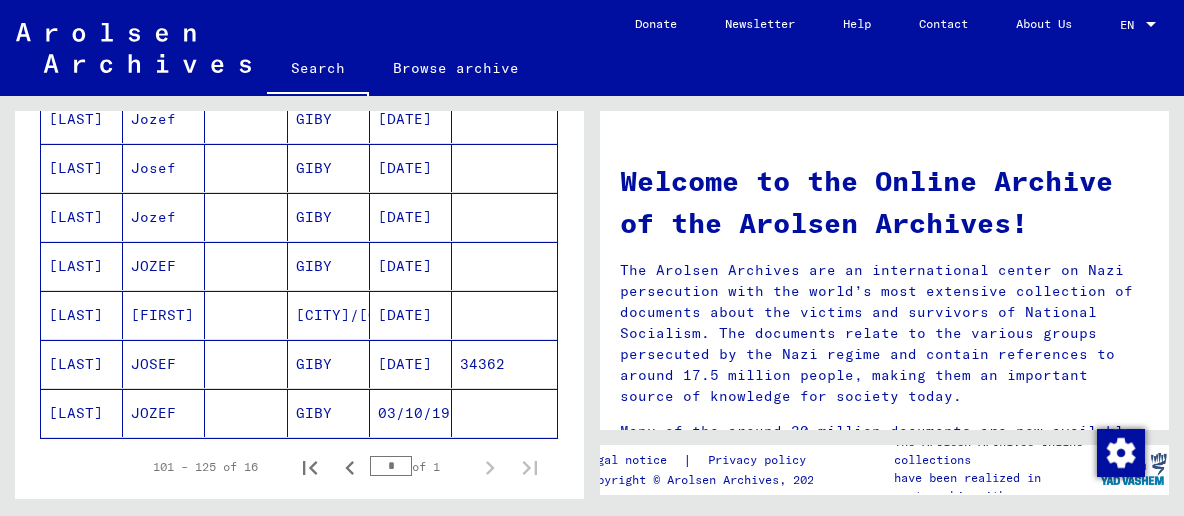scroll, scrollTop: 858, scrollLeft: 0, axis: vertical 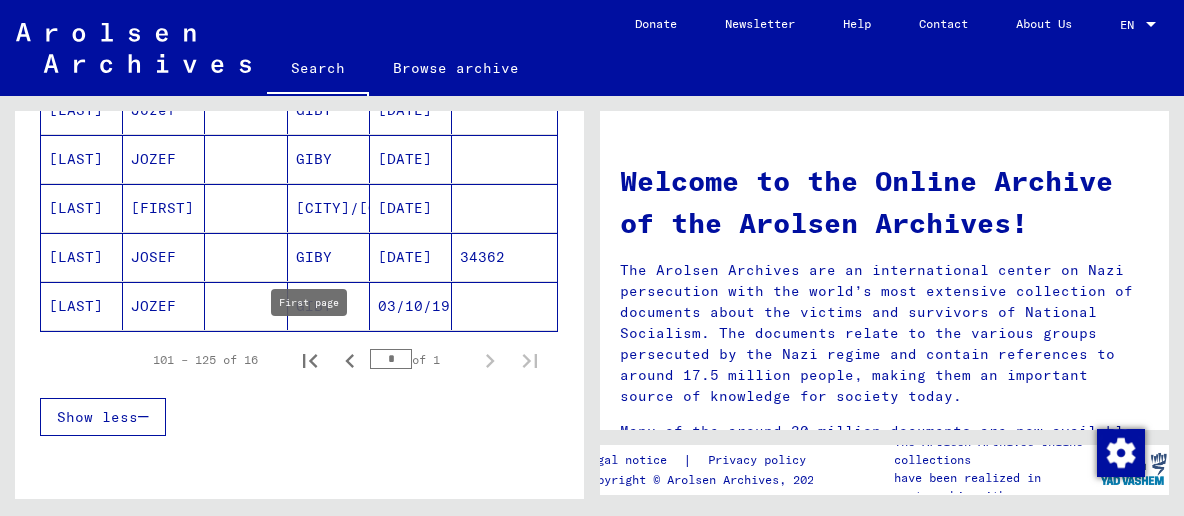 click 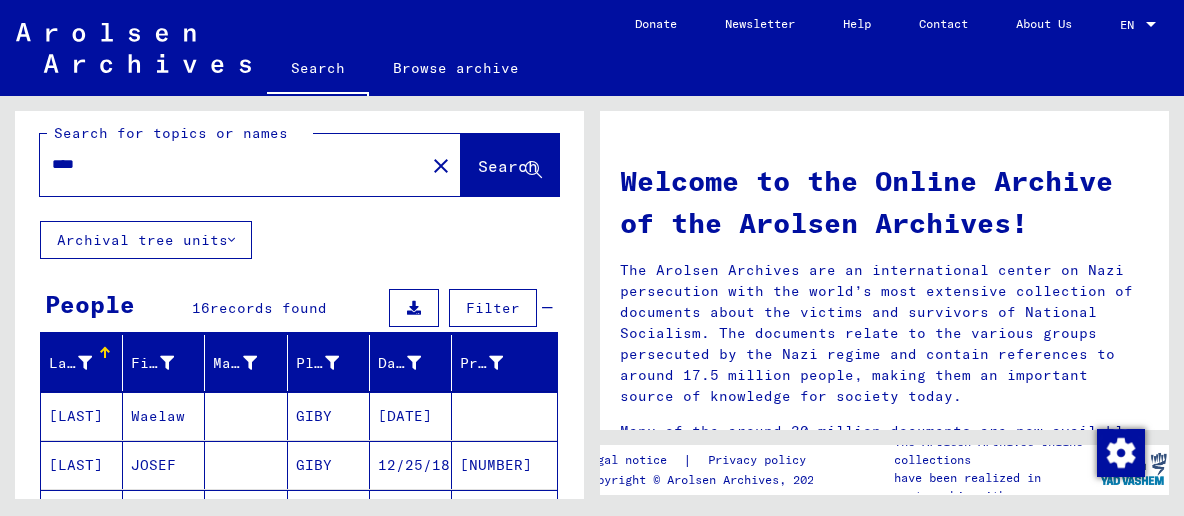 scroll, scrollTop: 0, scrollLeft: 0, axis: both 